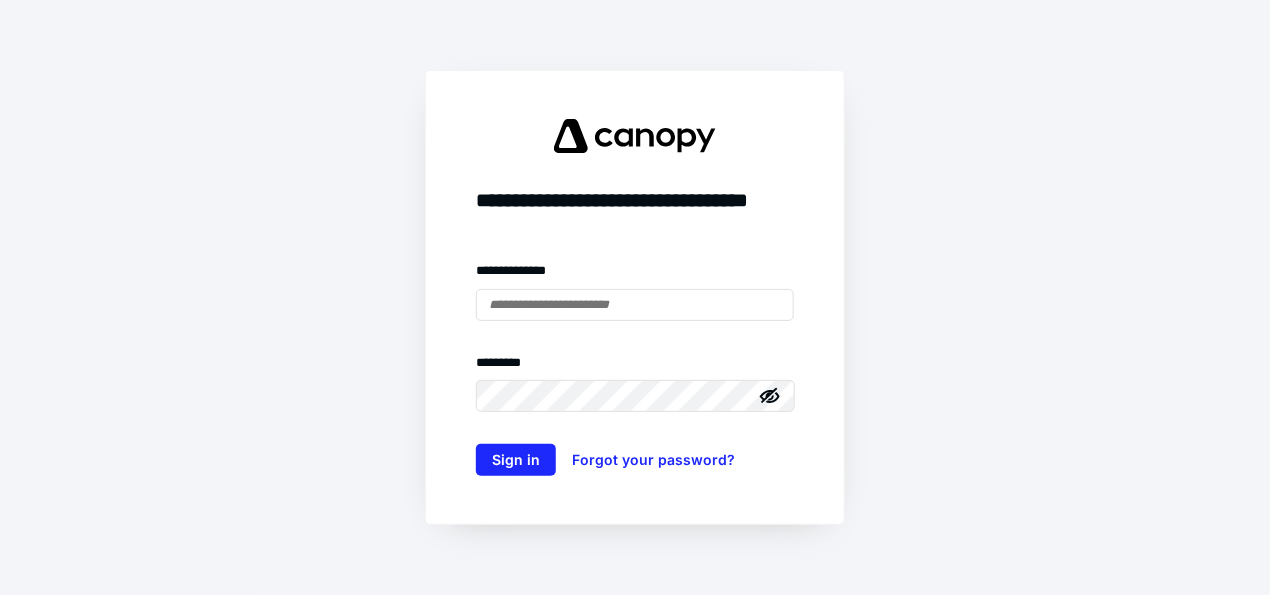 scroll, scrollTop: 0, scrollLeft: 0, axis: both 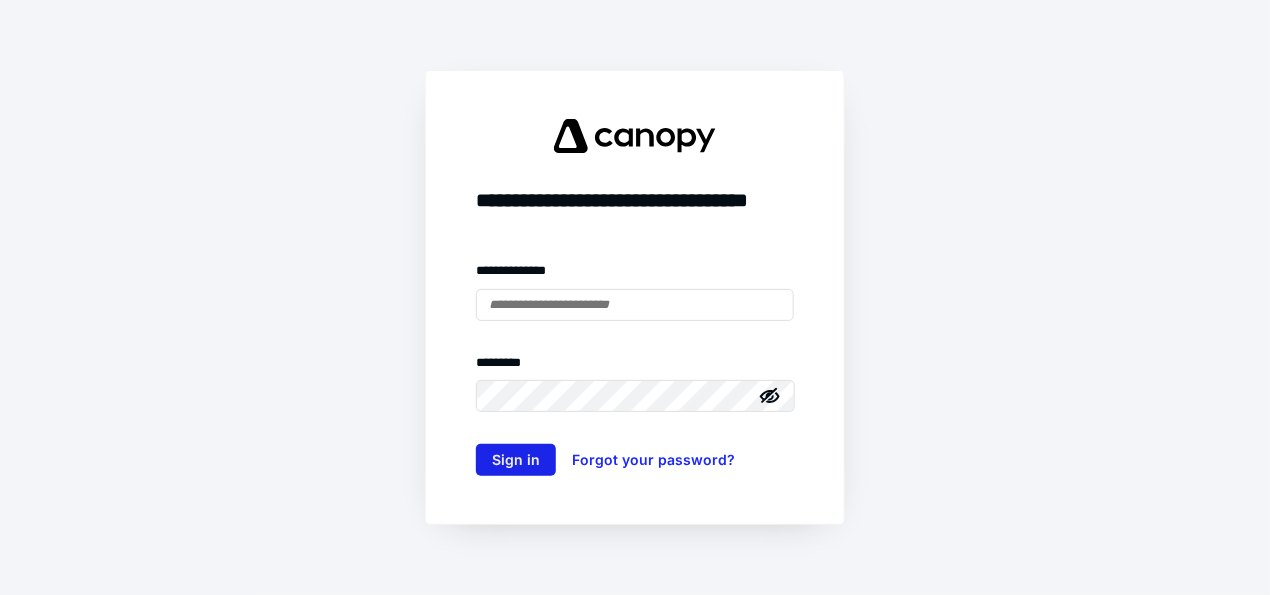 type on "**********" 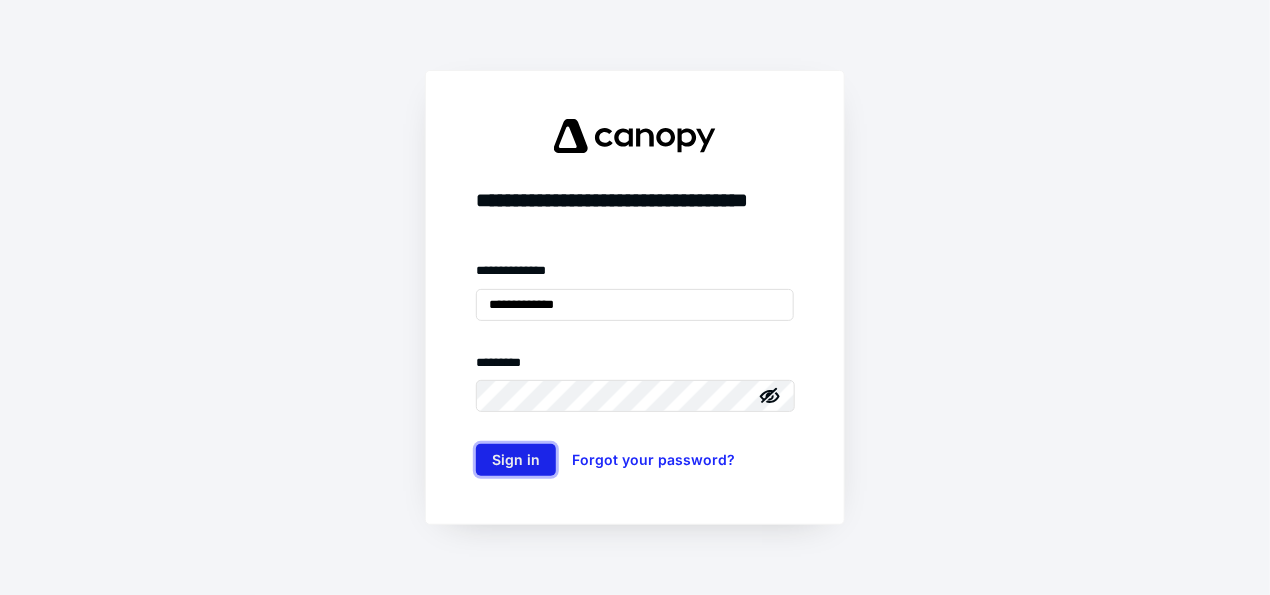 click on "Sign in" at bounding box center [516, 460] 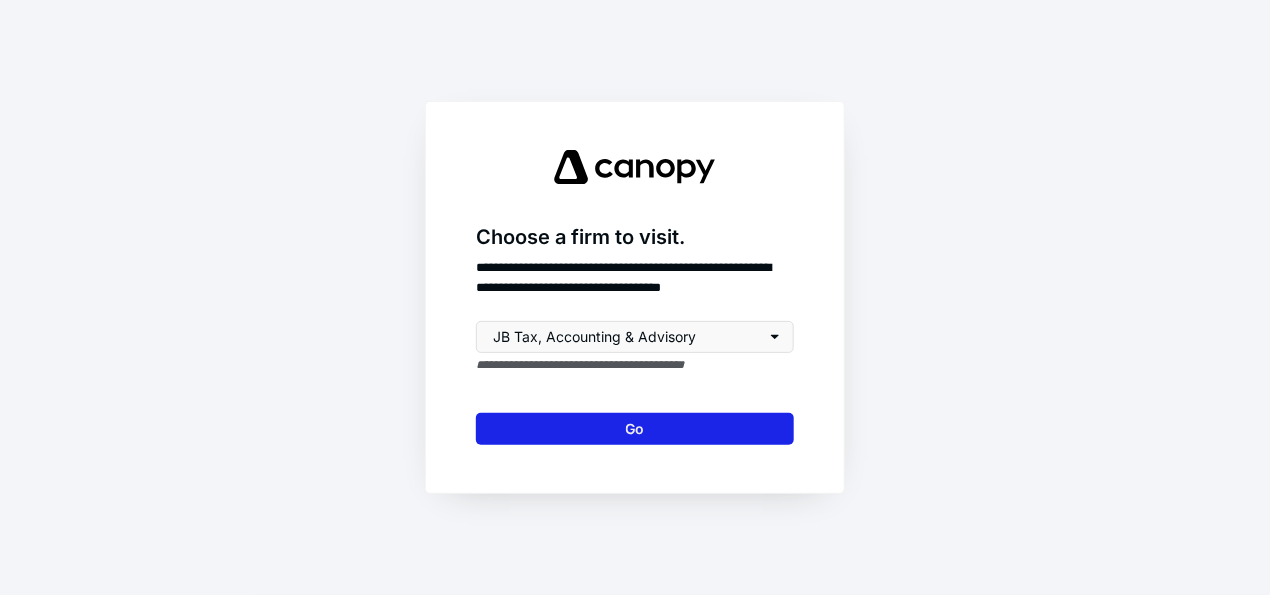 click on "Go" at bounding box center [635, 429] 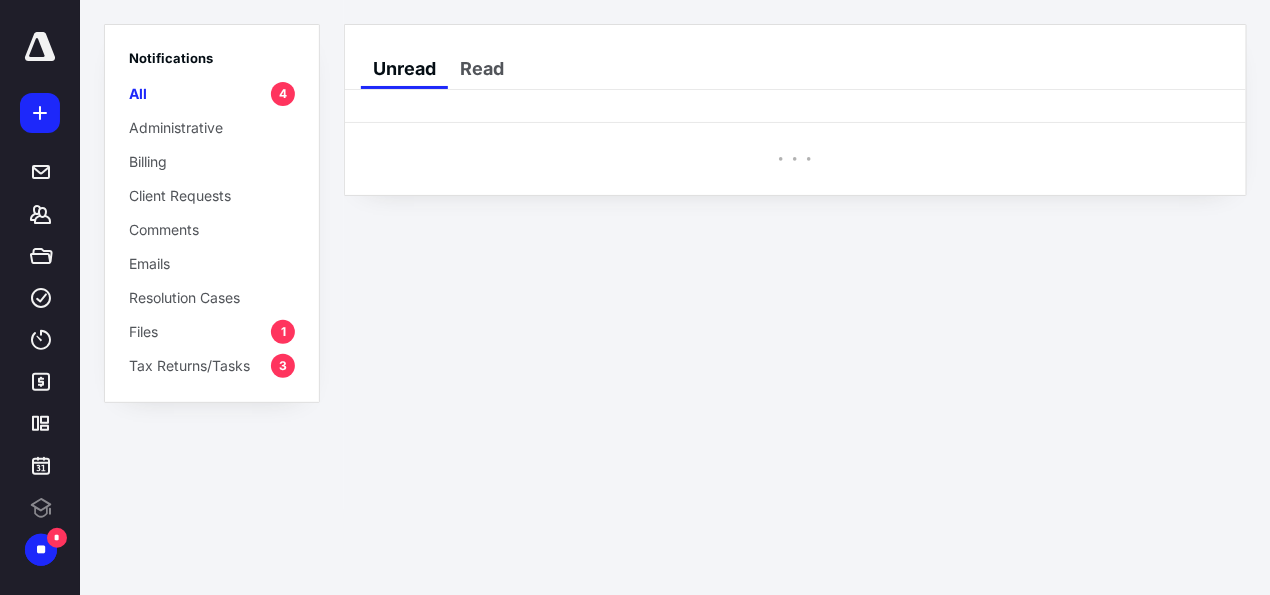 scroll, scrollTop: 0, scrollLeft: 0, axis: both 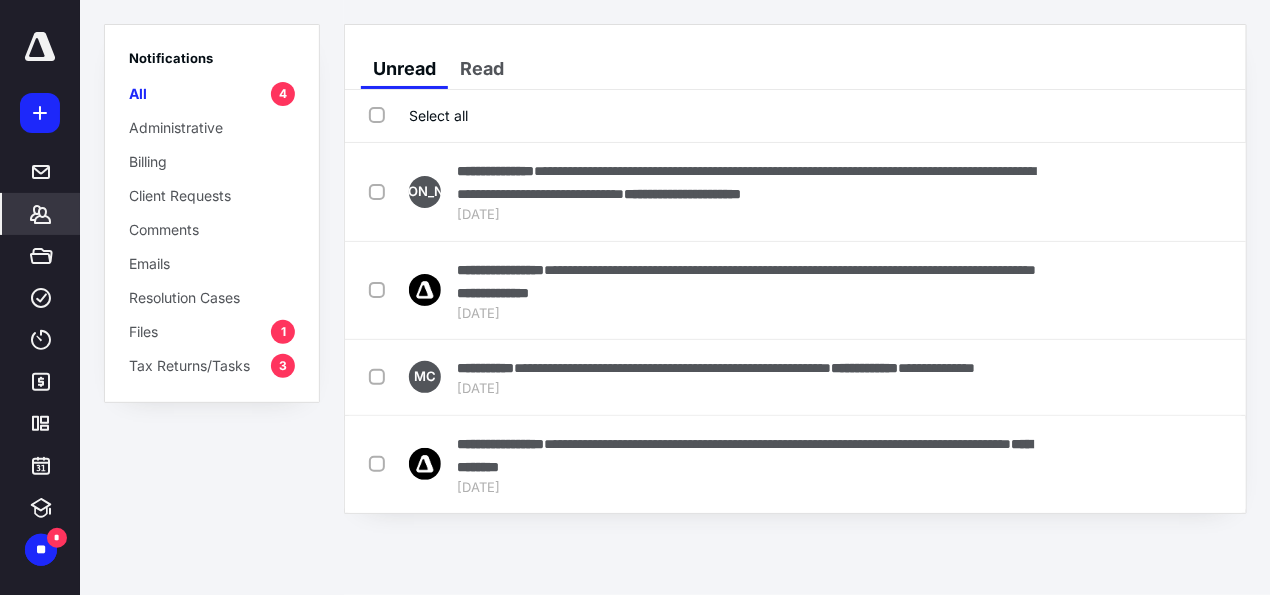 click on "*******" at bounding box center (41, 214) 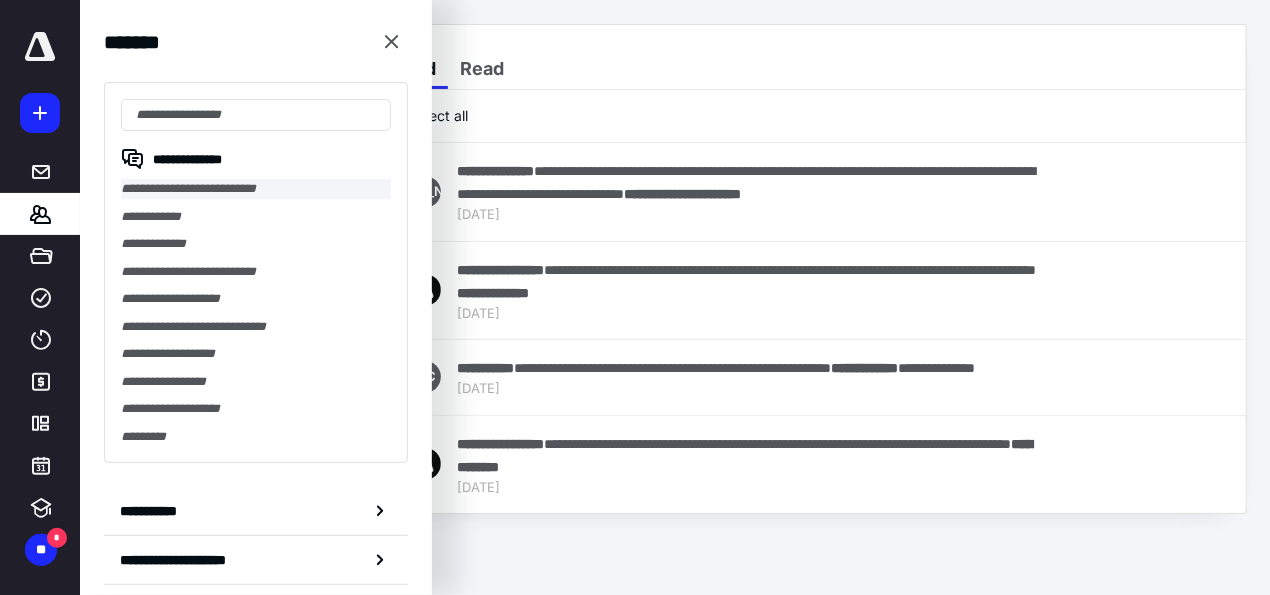 click on "**********" at bounding box center [256, 189] 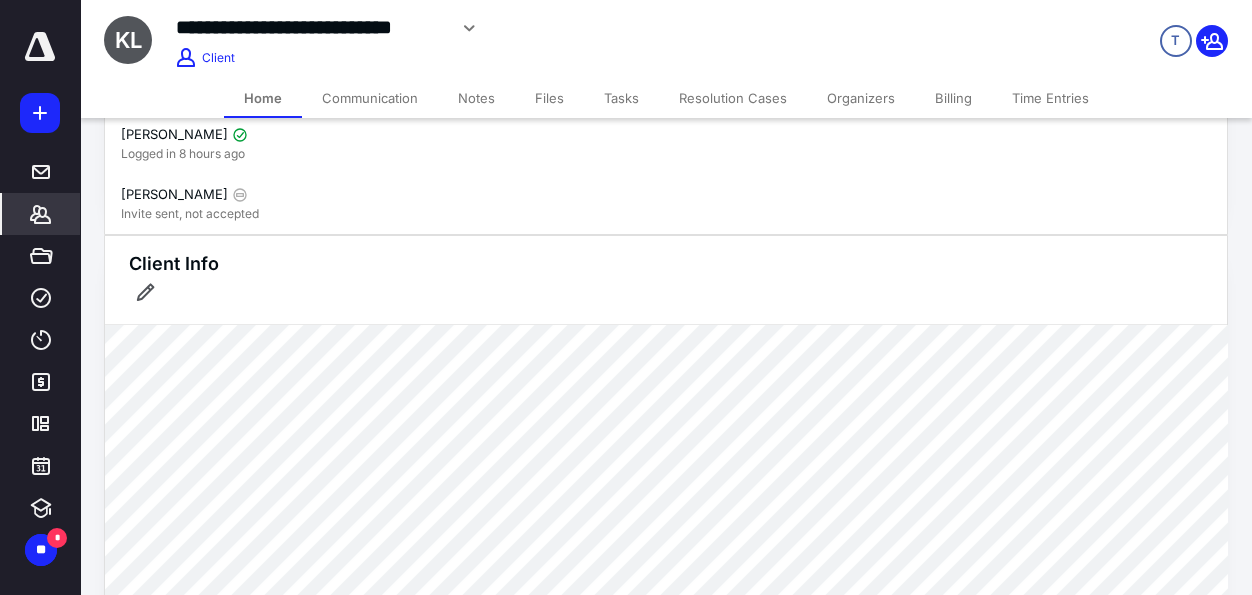 click on "Files" at bounding box center [549, 98] 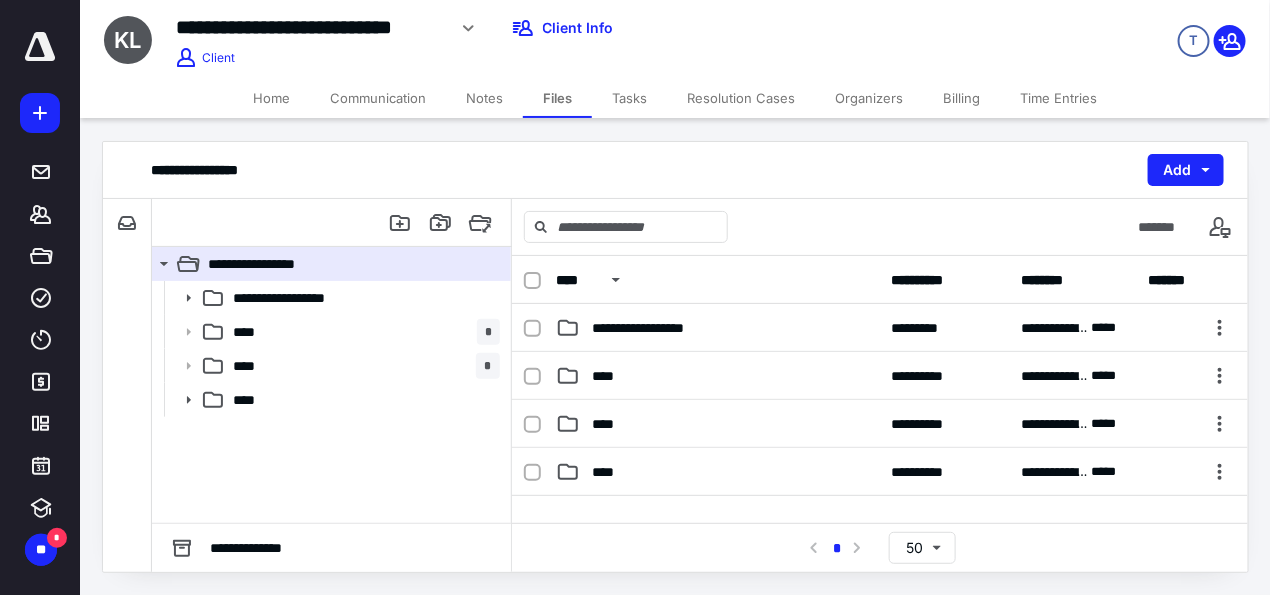 click on "T" at bounding box center [1061, 28] 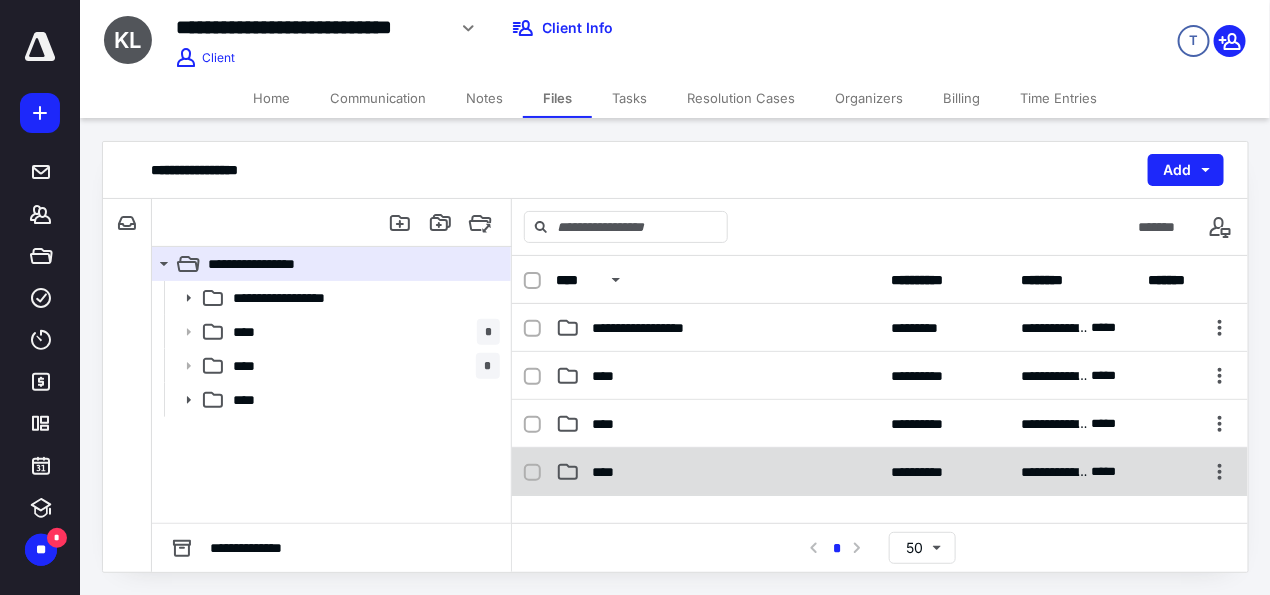 click on "****" at bounding box center (718, 472) 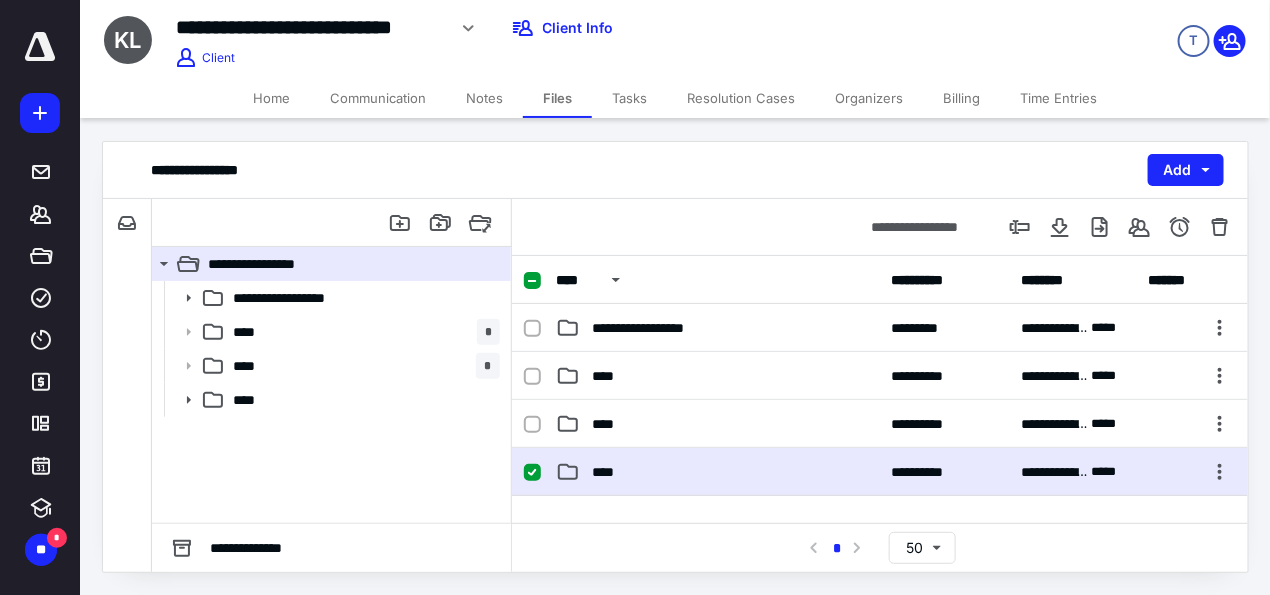 click on "****" at bounding box center [718, 472] 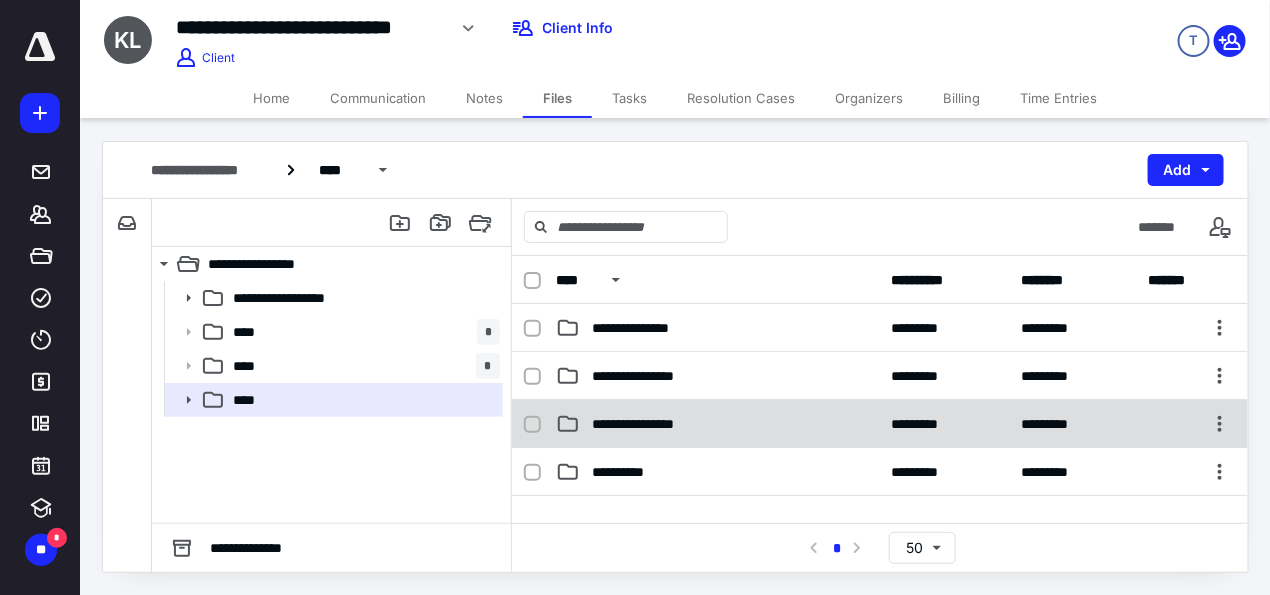 click on "**********" at bounding box center (655, 424) 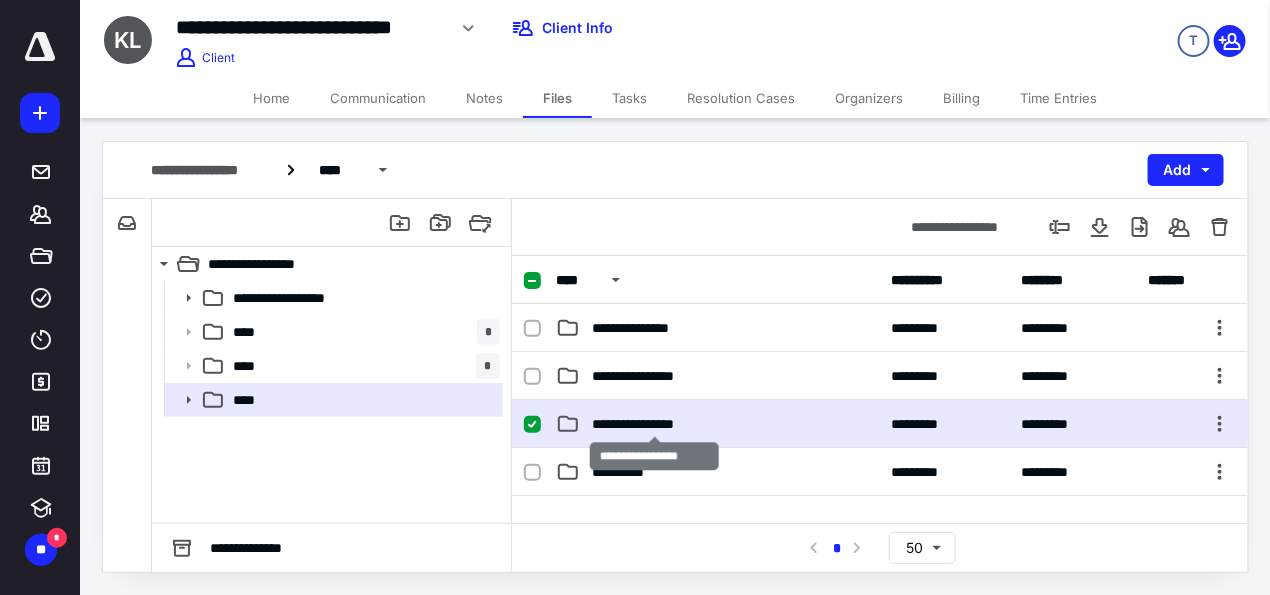 click on "**********" at bounding box center [655, 424] 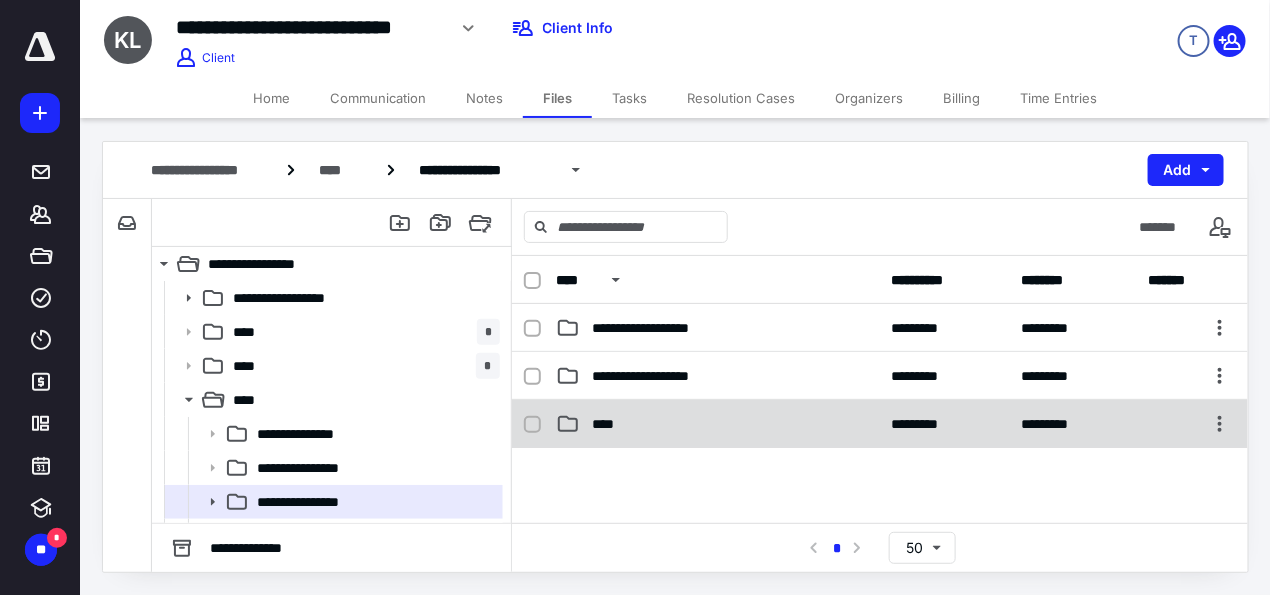 click on "**** ********* *********" at bounding box center [880, 424] 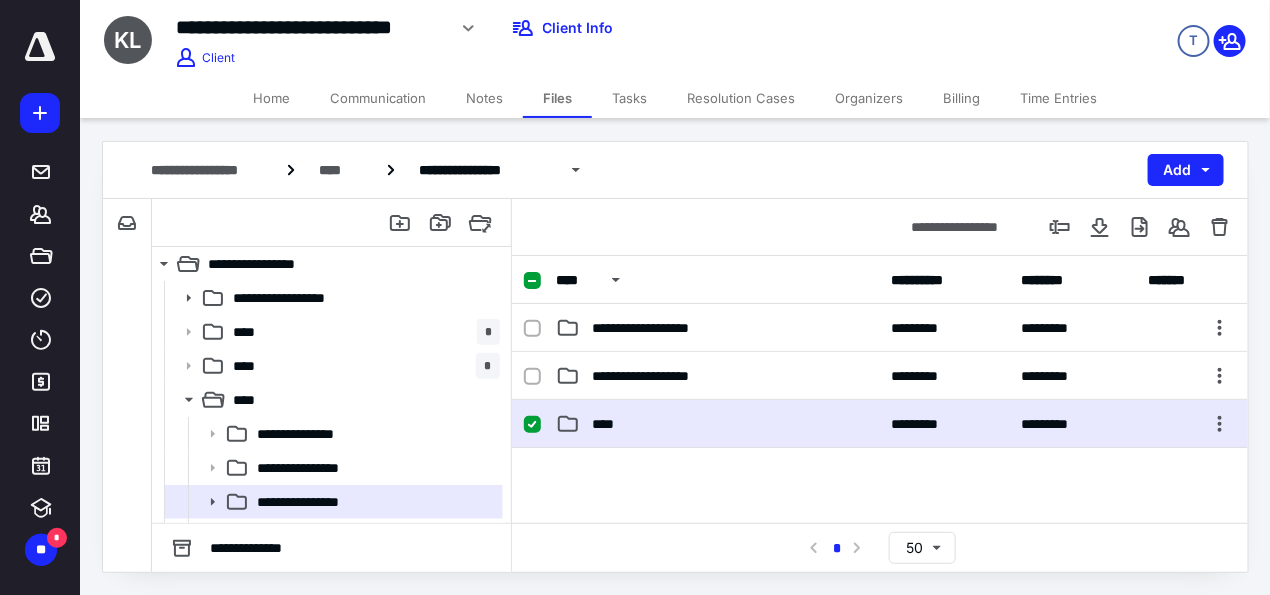 click on "**** ********* *********" at bounding box center [880, 424] 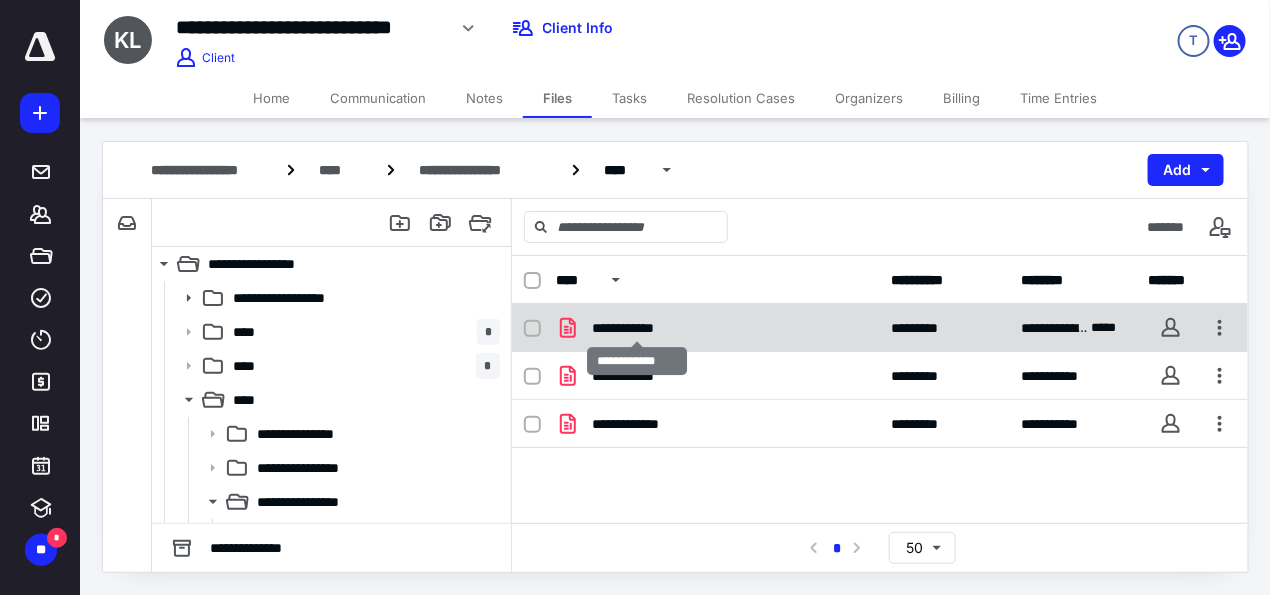 click on "**********" at bounding box center (638, 328) 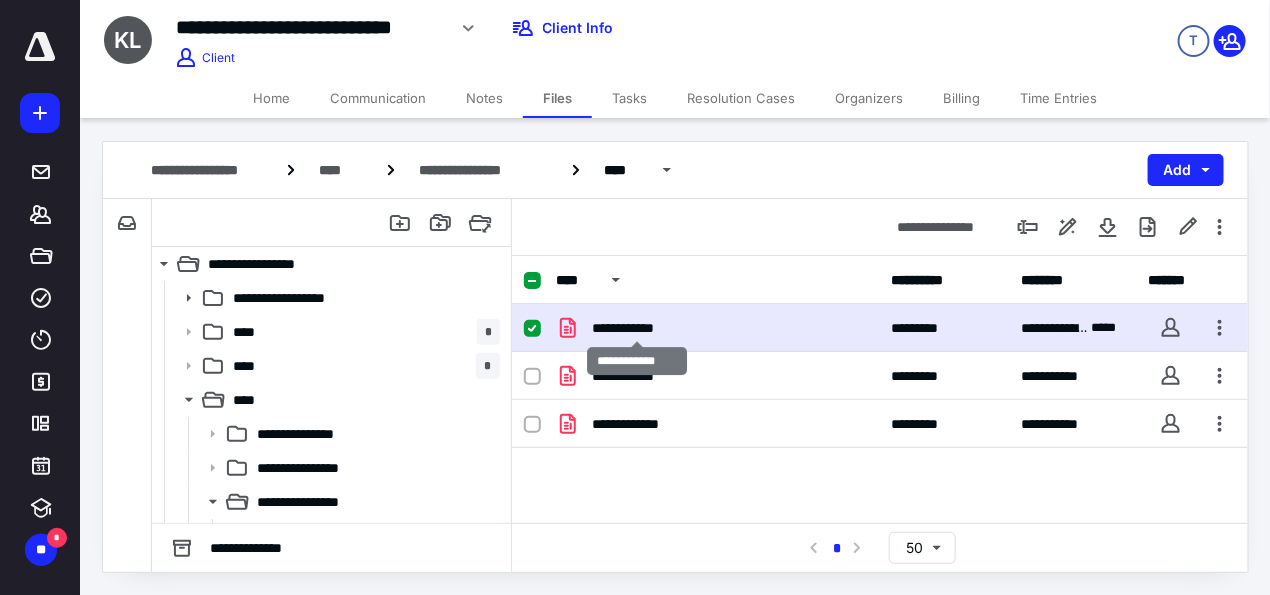 click on "**********" at bounding box center [638, 328] 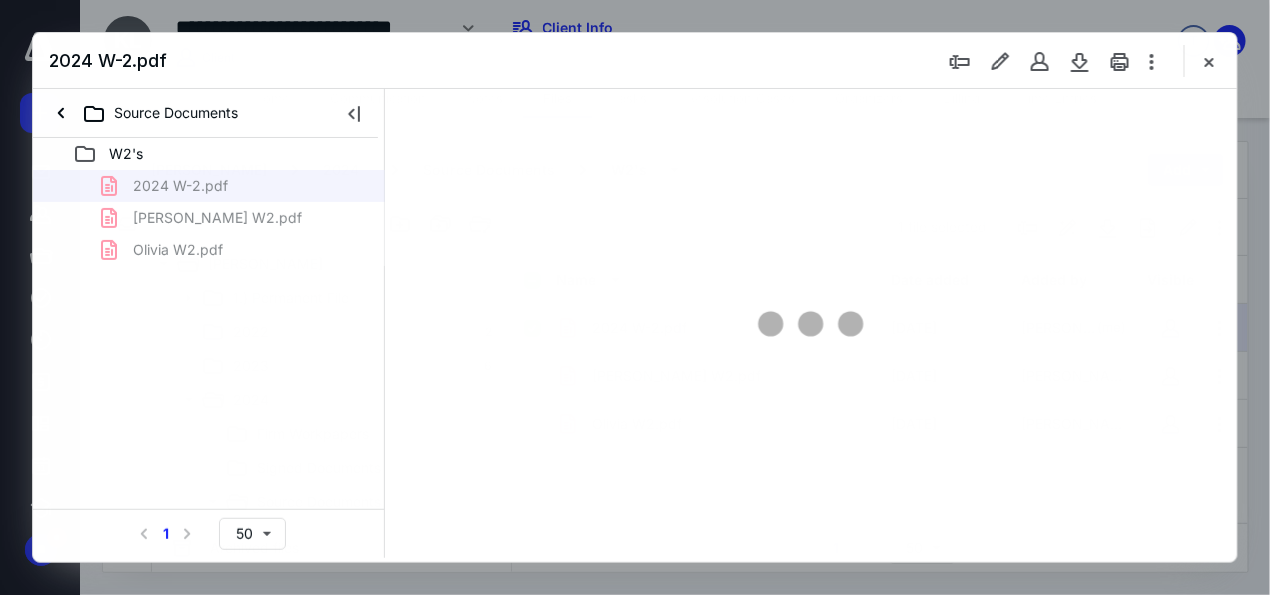 scroll, scrollTop: 0, scrollLeft: 0, axis: both 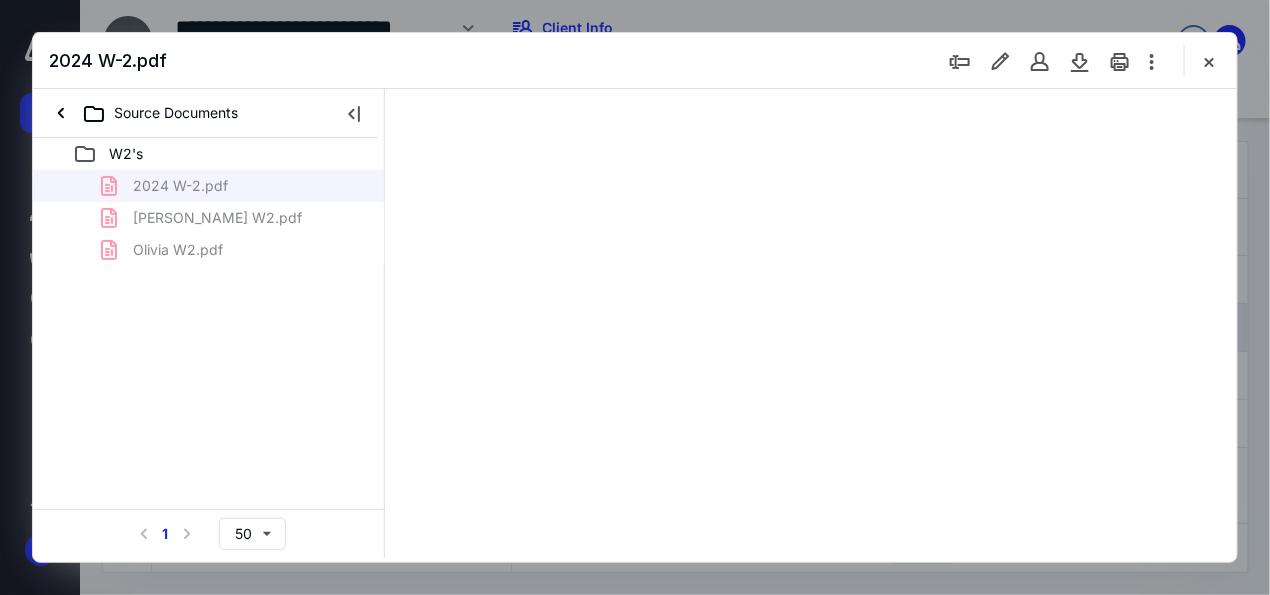 type on "136" 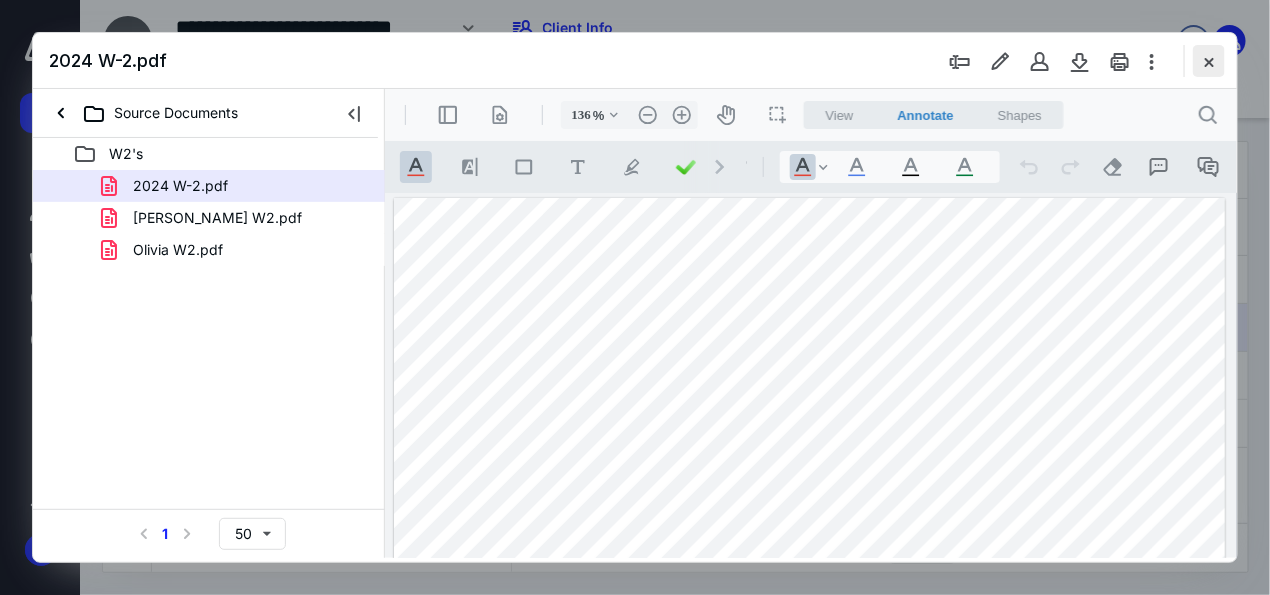 click at bounding box center (1209, 61) 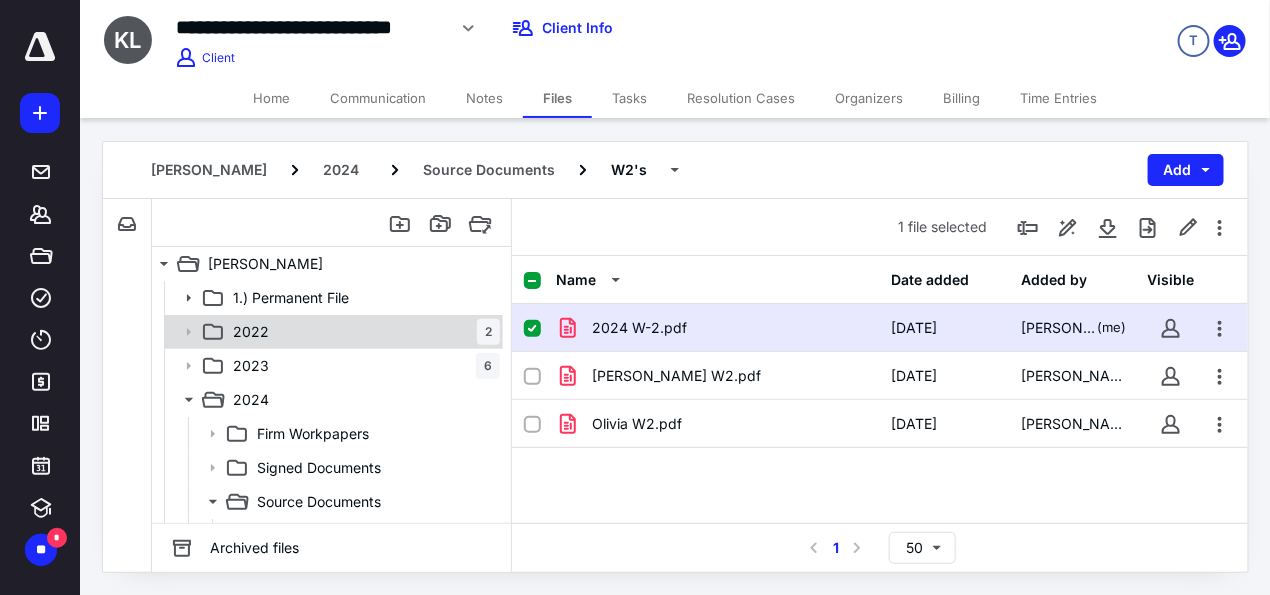 click on "2022 2" at bounding box center [332, 332] 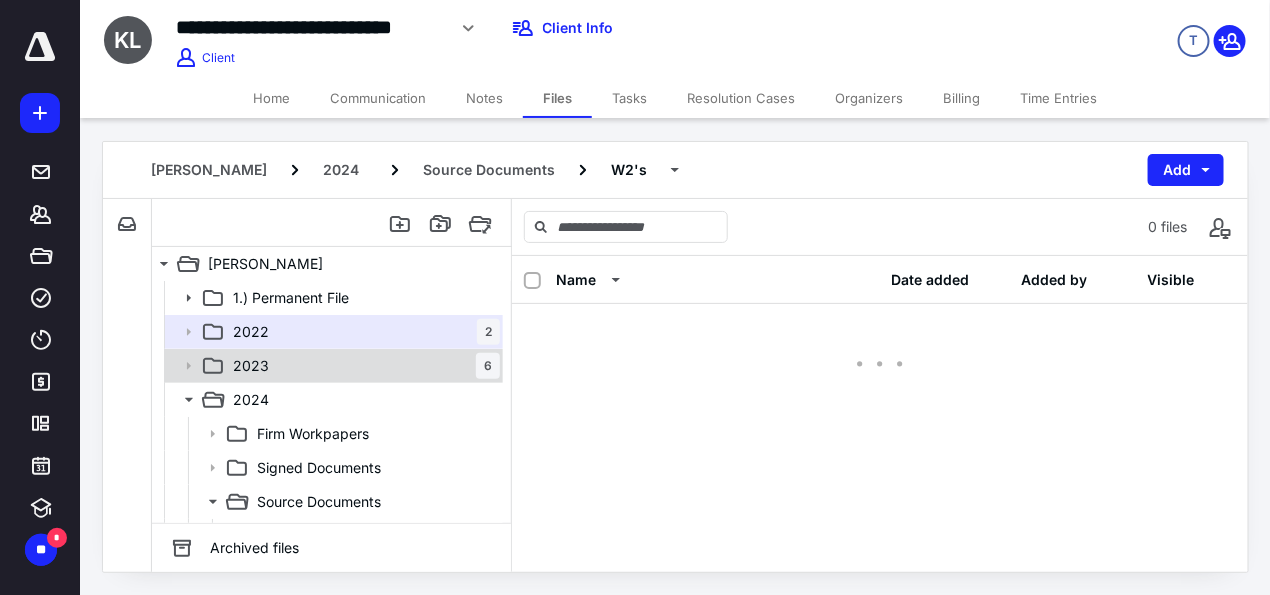 click on "2023 6" at bounding box center (362, 366) 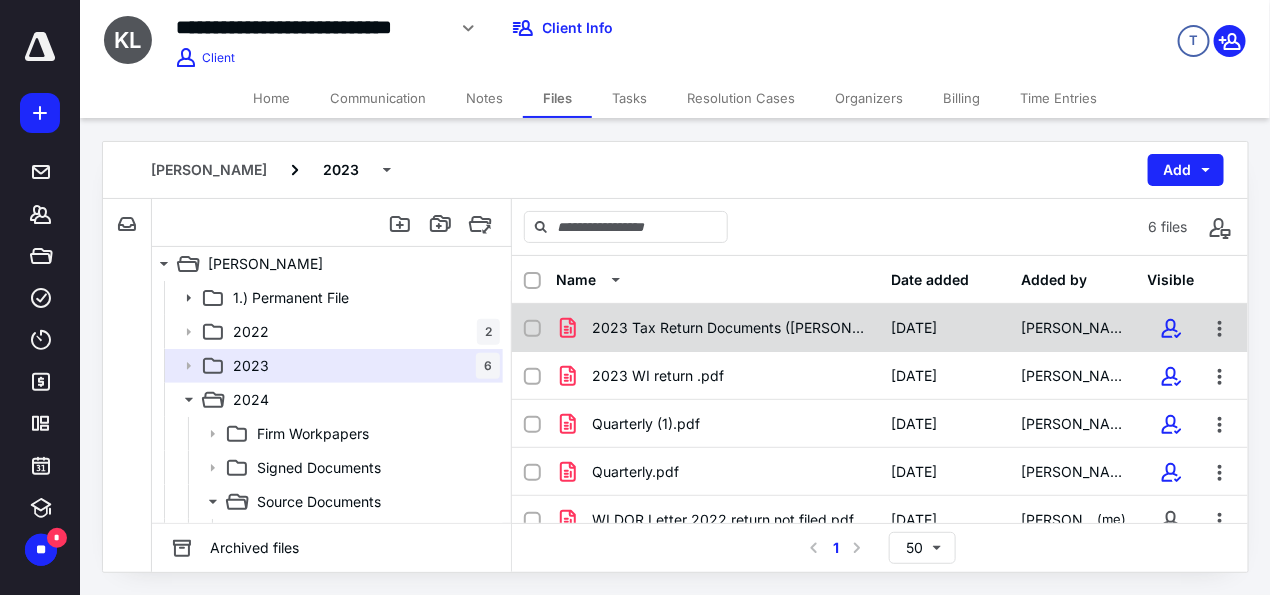 click on "2023 Tax Return Documents ([PERSON_NAME] S and) (1).pdf" at bounding box center (730, 328) 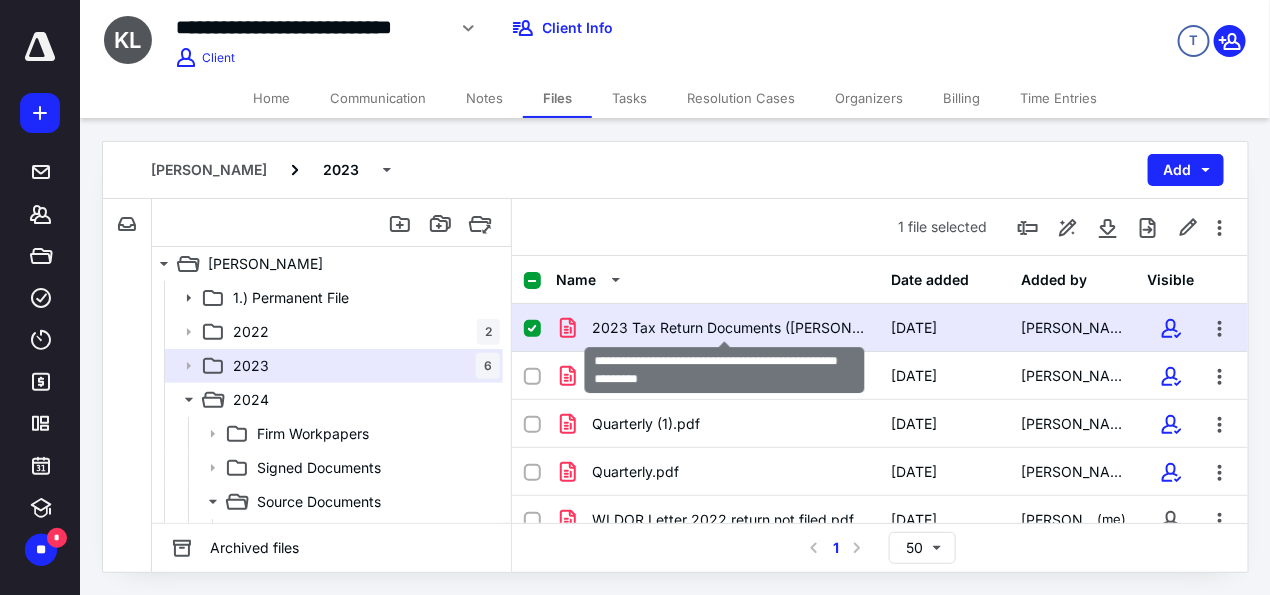 click on "2023 Tax Return Documents ([PERSON_NAME] S and) (1).pdf" at bounding box center [730, 328] 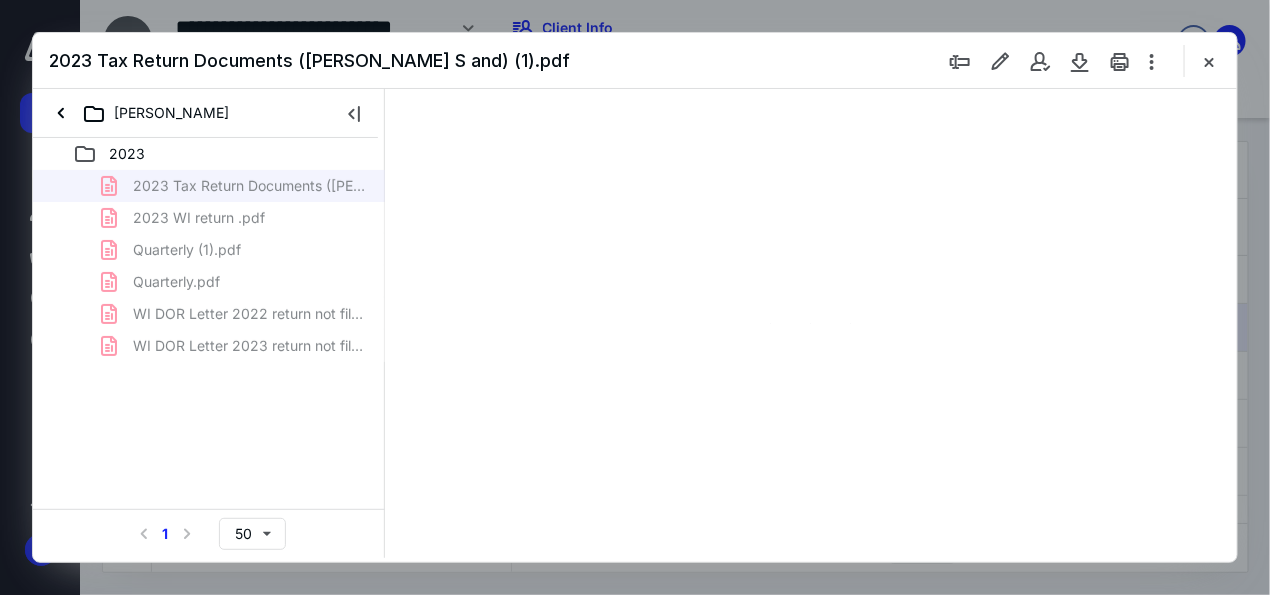 scroll, scrollTop: 0, scrollLeft: 0, axis: both 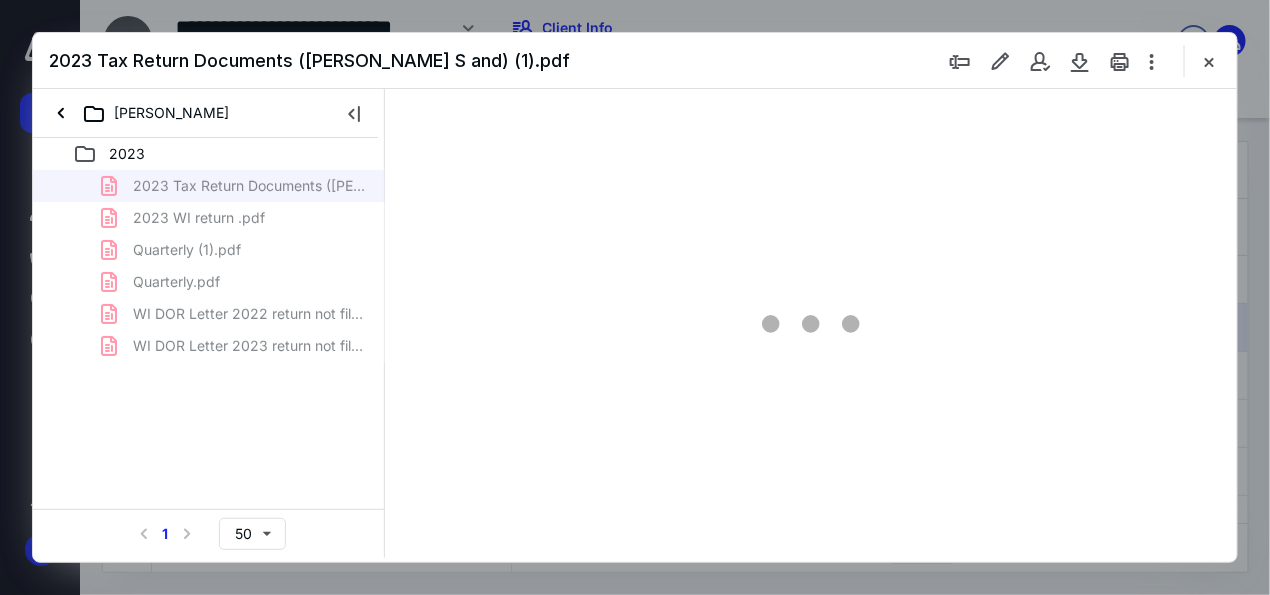 type on "136" 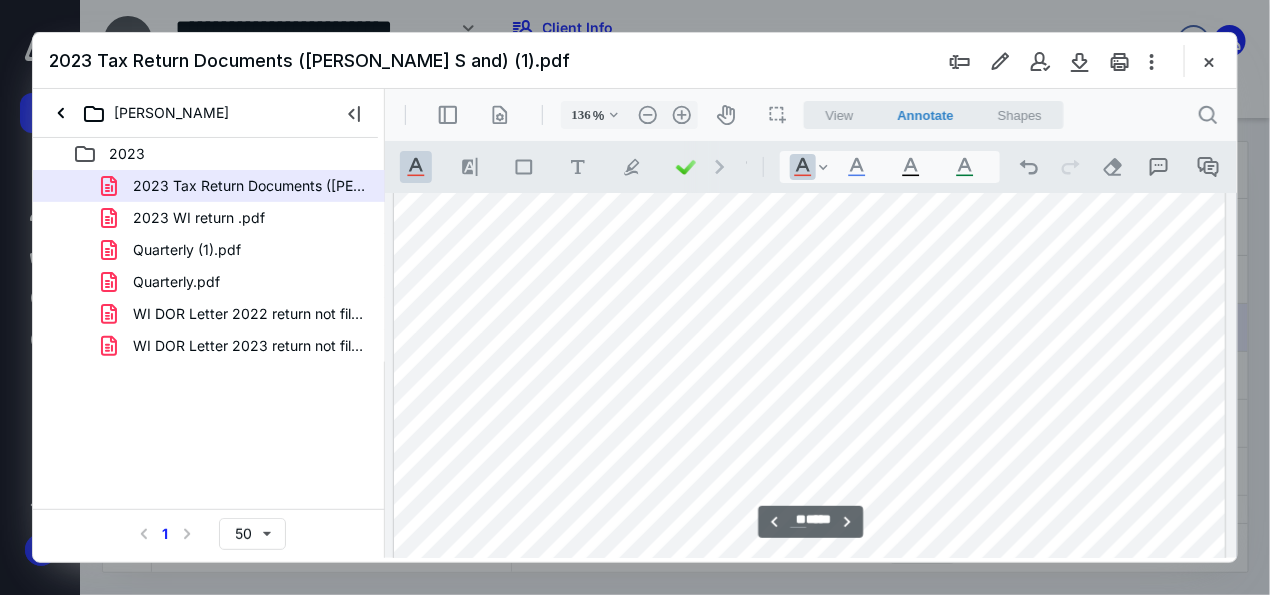 scroll, scrollTop: 16234, scrollLeft: 0, axis: vertical 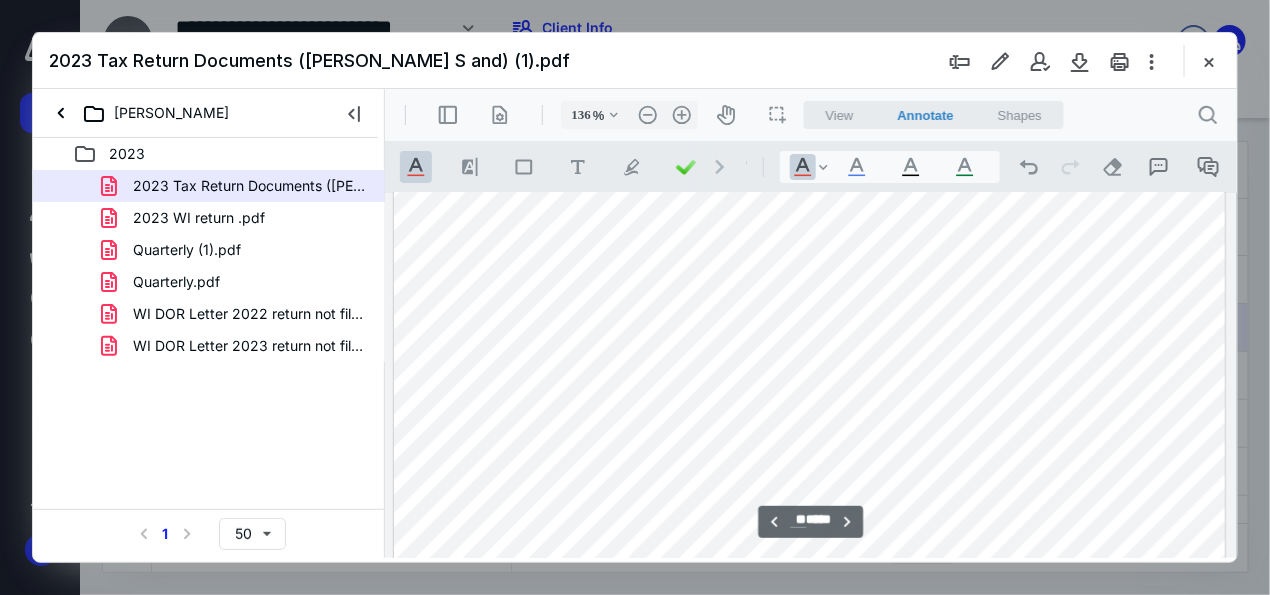 type on "**" 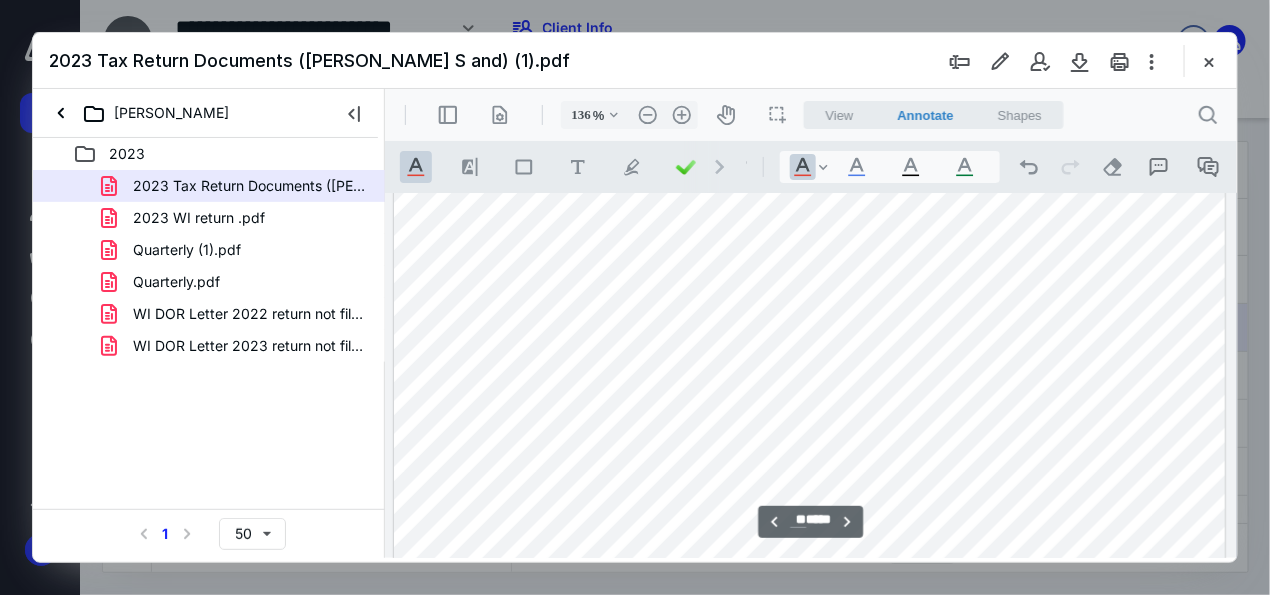type on "111" 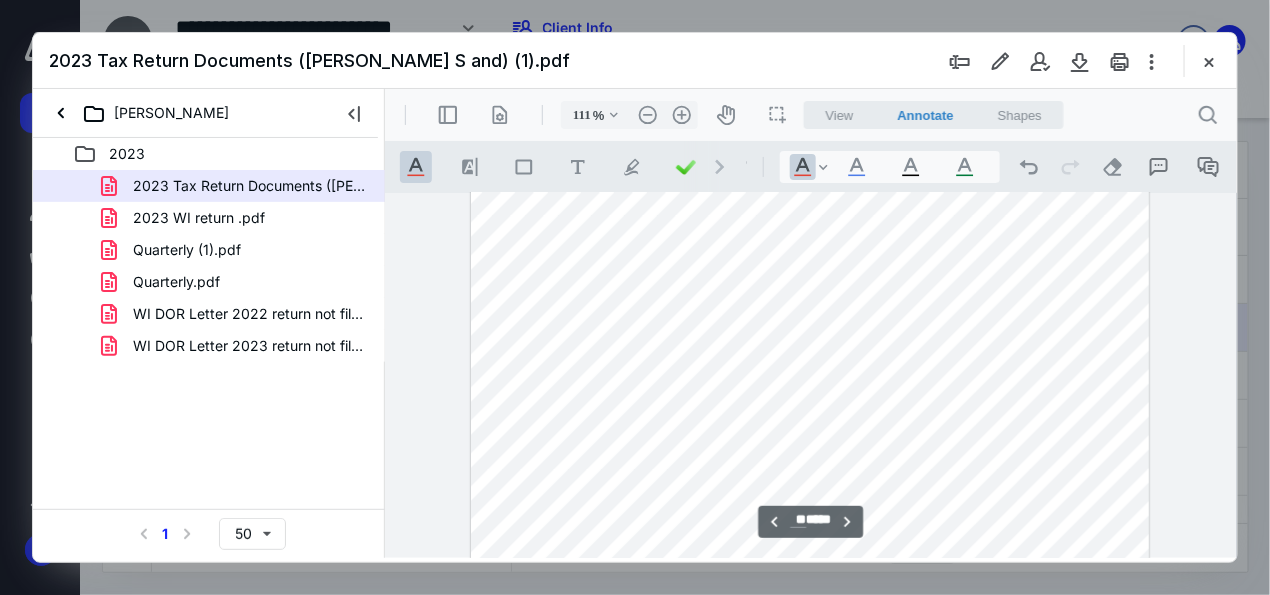 scroll, scrollTop: 14280, scrollLeft: 0, axis: vertical 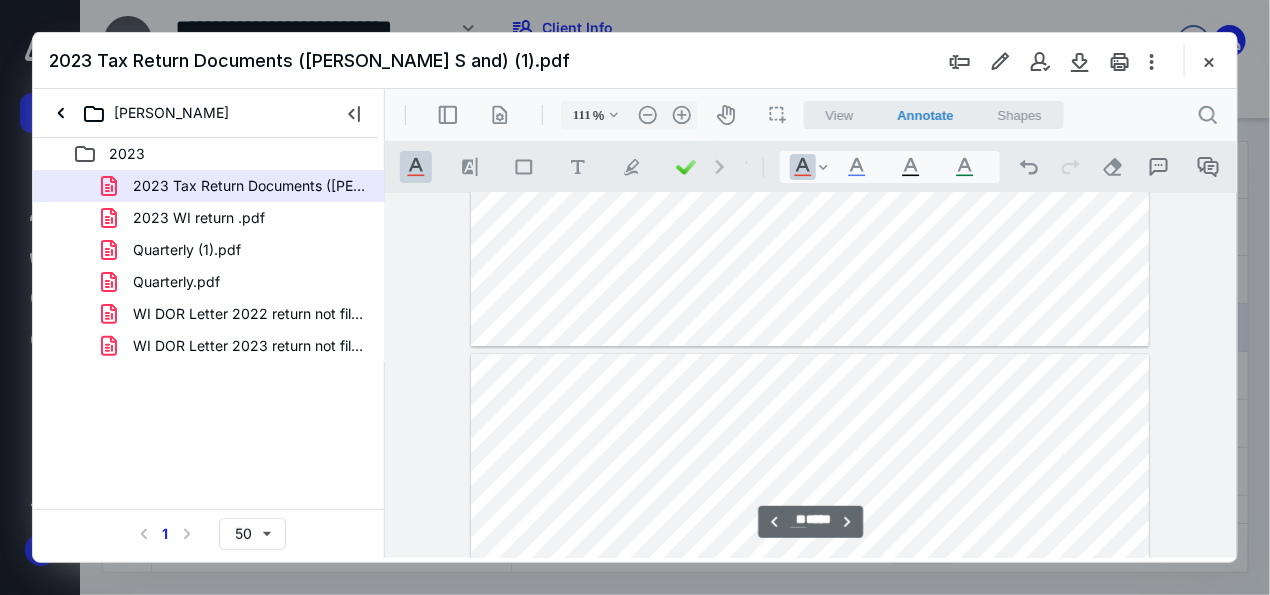 type on "**" 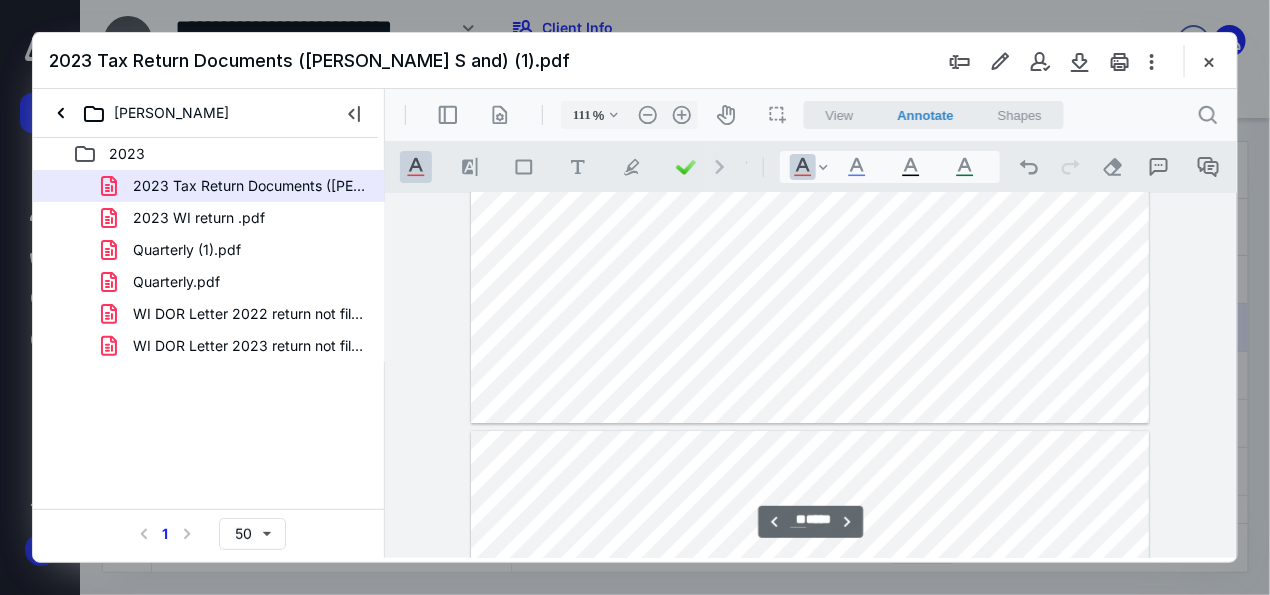 scroll, scrollTop: 14780, scrollLeft: 0, axis: vertical 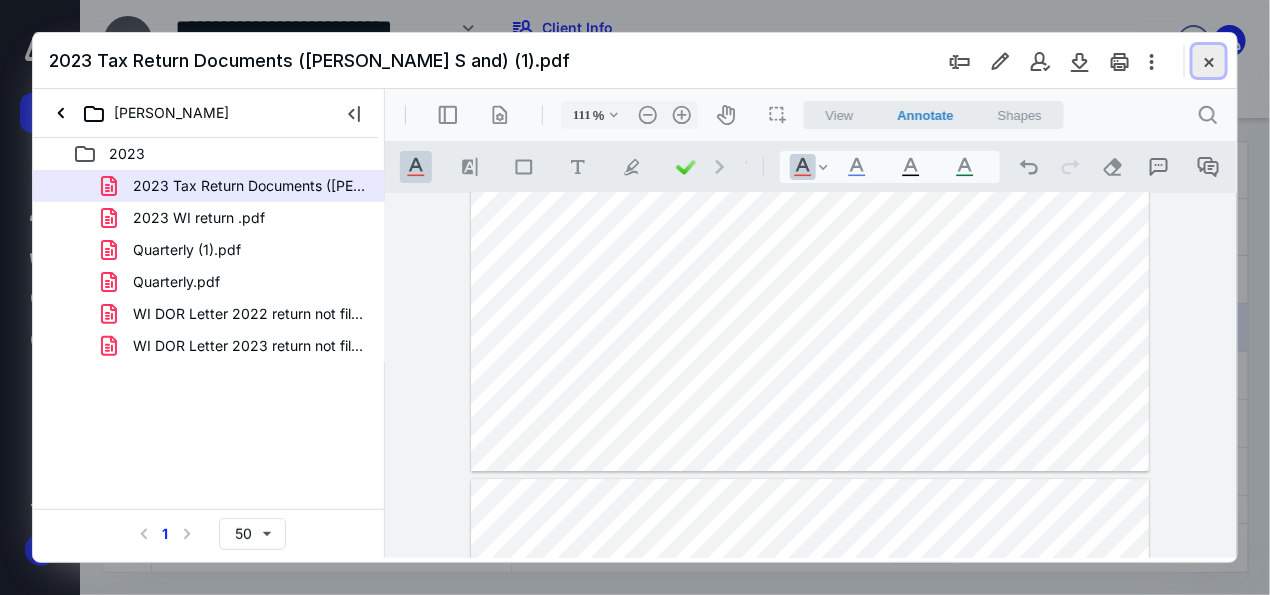 click at bounding box center (1209, 61) 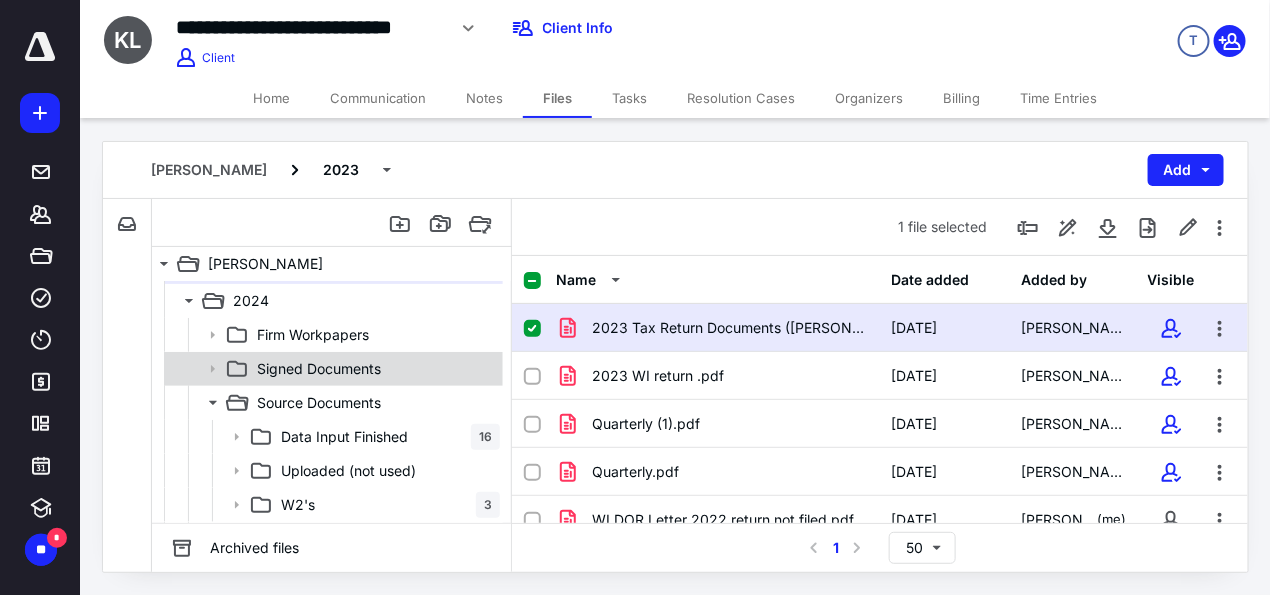 scroll, scrollTop: 125, scrollLeft: 0, axis: vertical 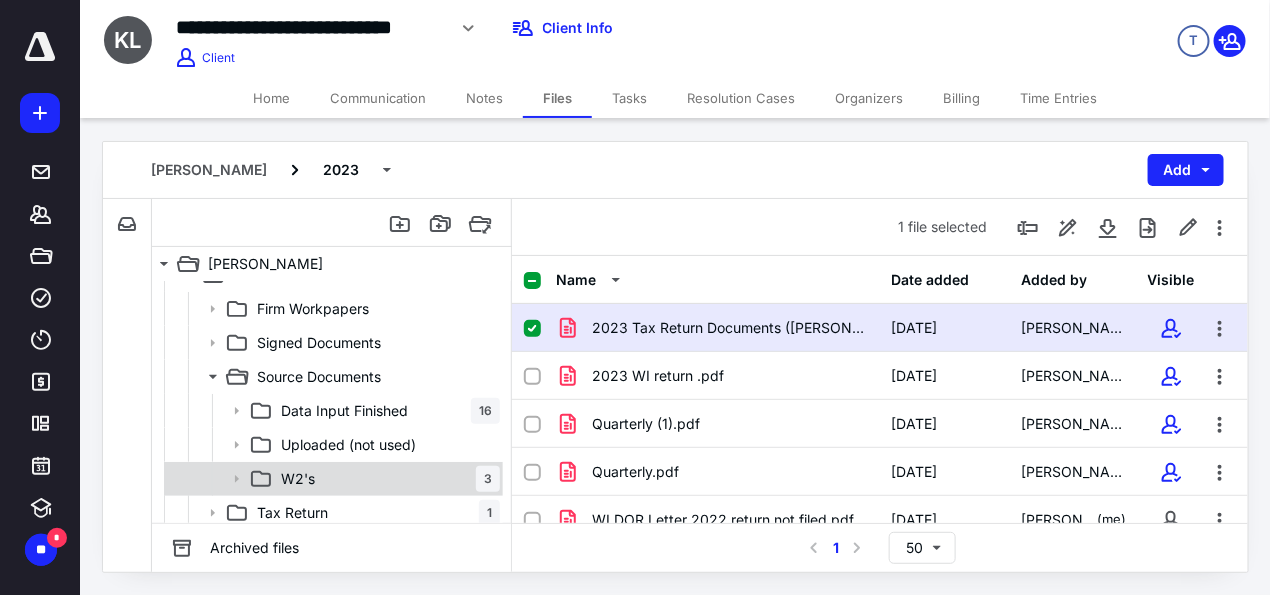 click on "W2's 3" at bounding box center [386, 479] 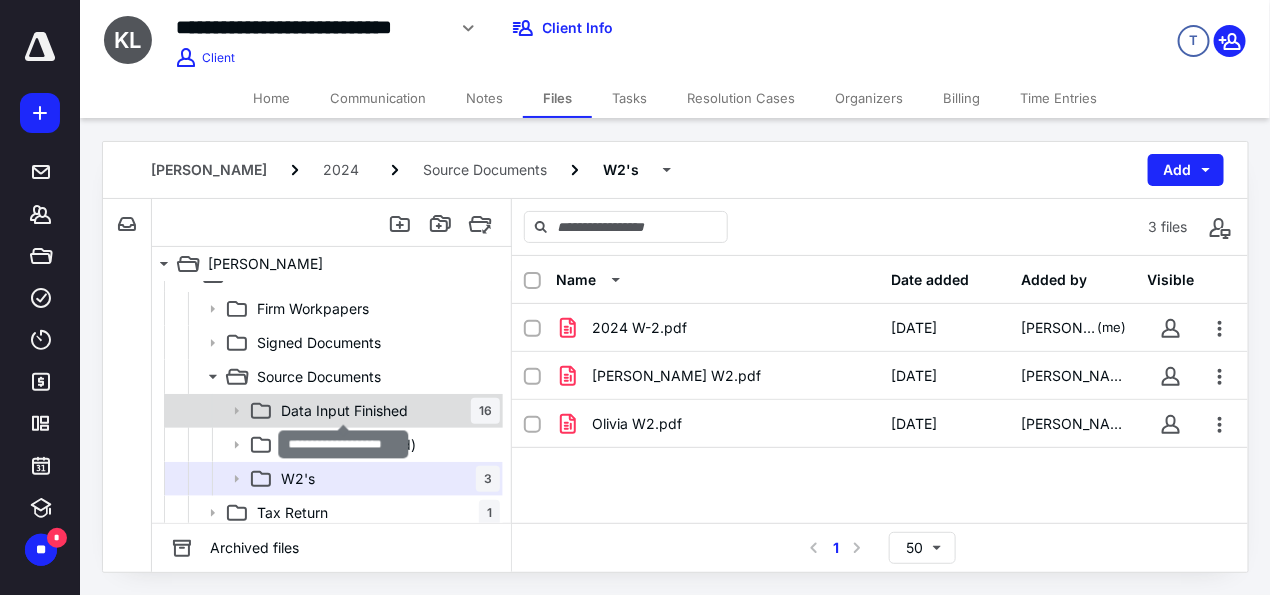 click on "Data Input Finished" at bounding box center [344, 411] 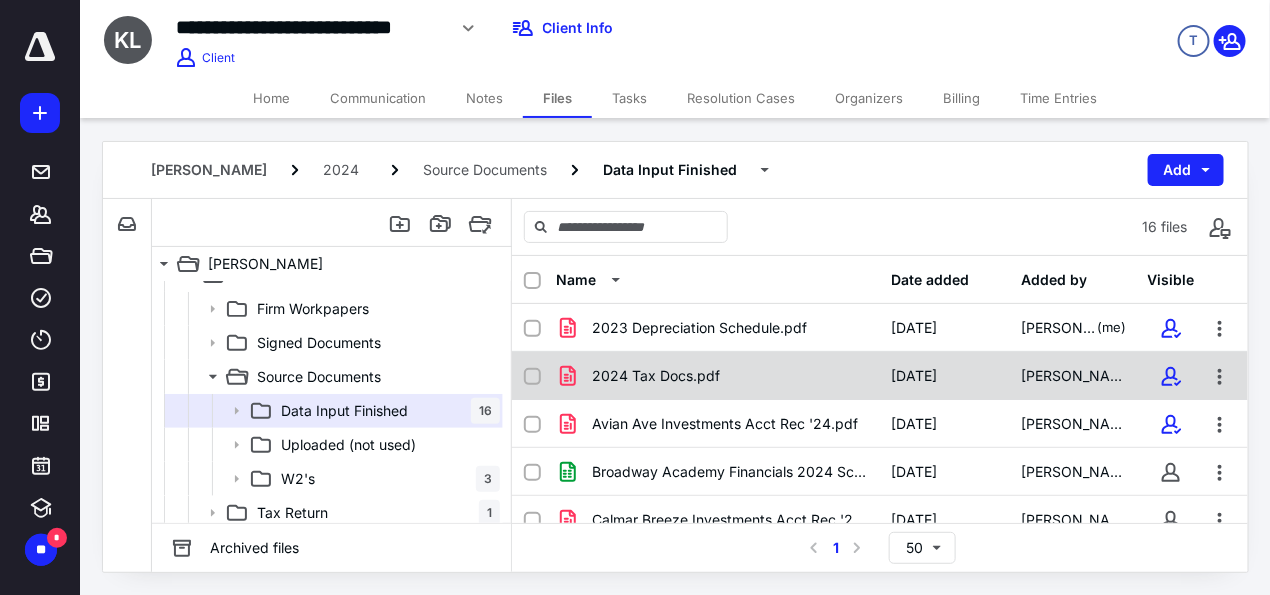 click on "2024 Tax Docs.pdf" at bounding box center (656, 376) 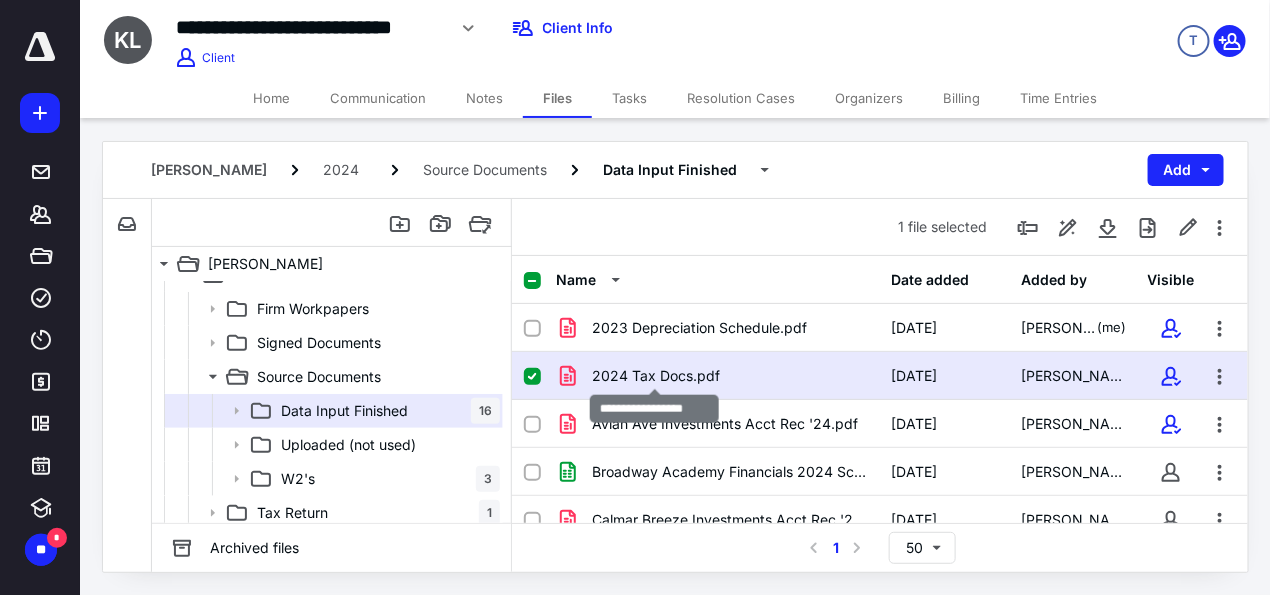 click on "2024 Tax Docs.pdf" at bounding box center [656, 376] 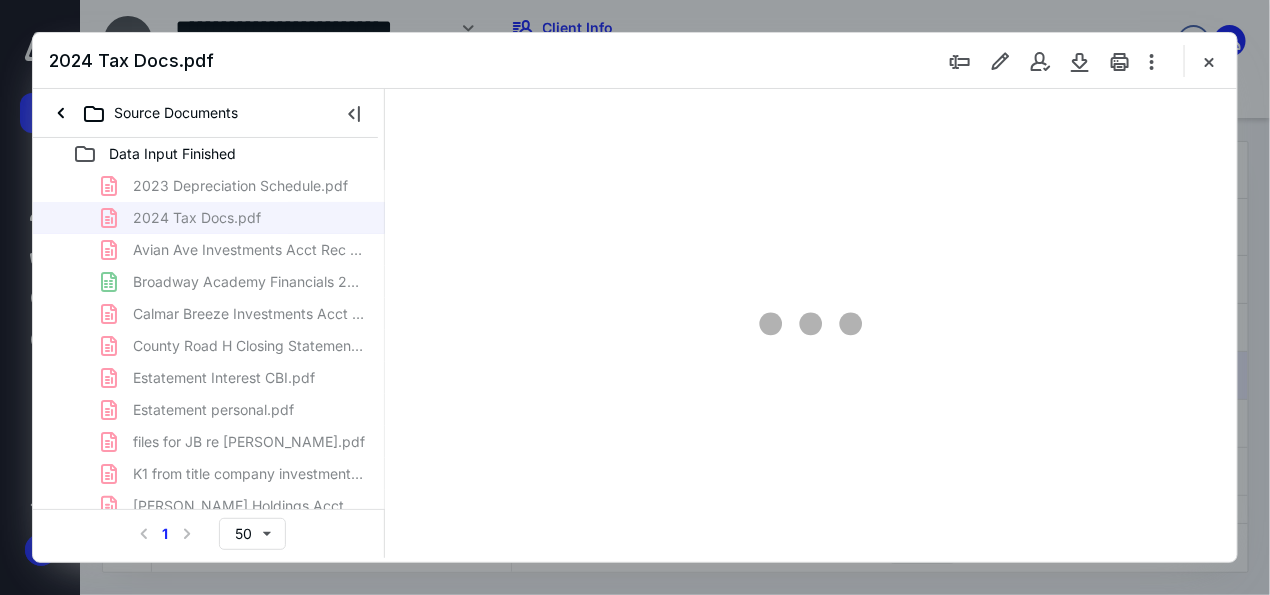 scroll, scrollTop: 0, scrollLeft: 0, axis: both 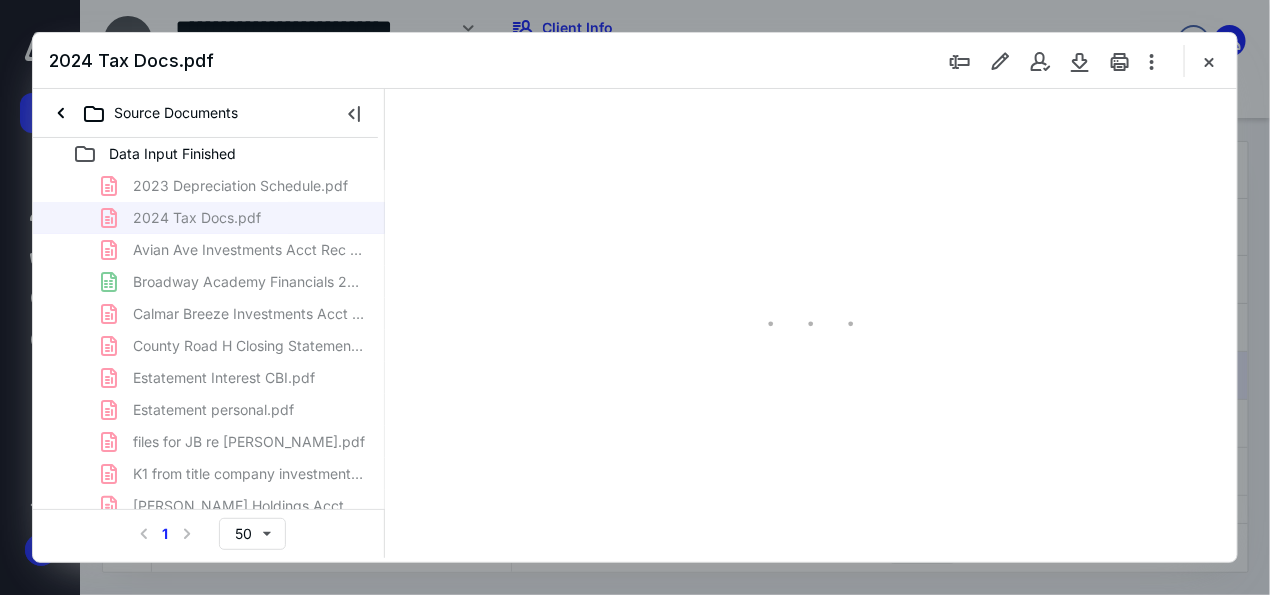 type on "140" 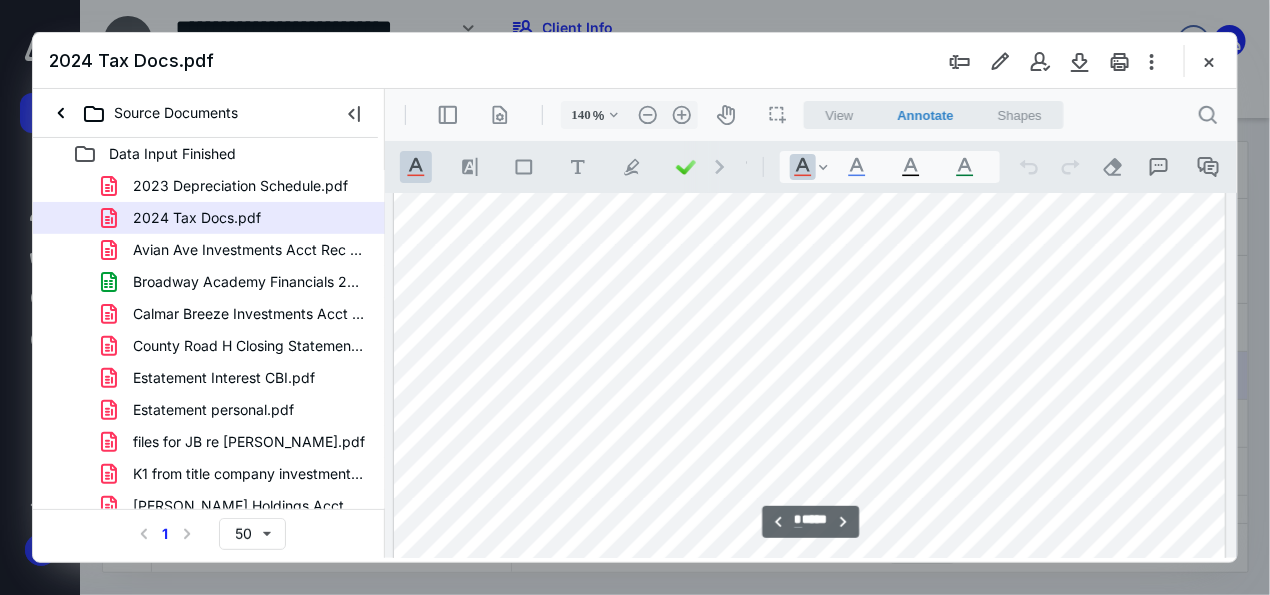 scroll, scrollTop: 1250, scrollLeft: 0, axis: vertical 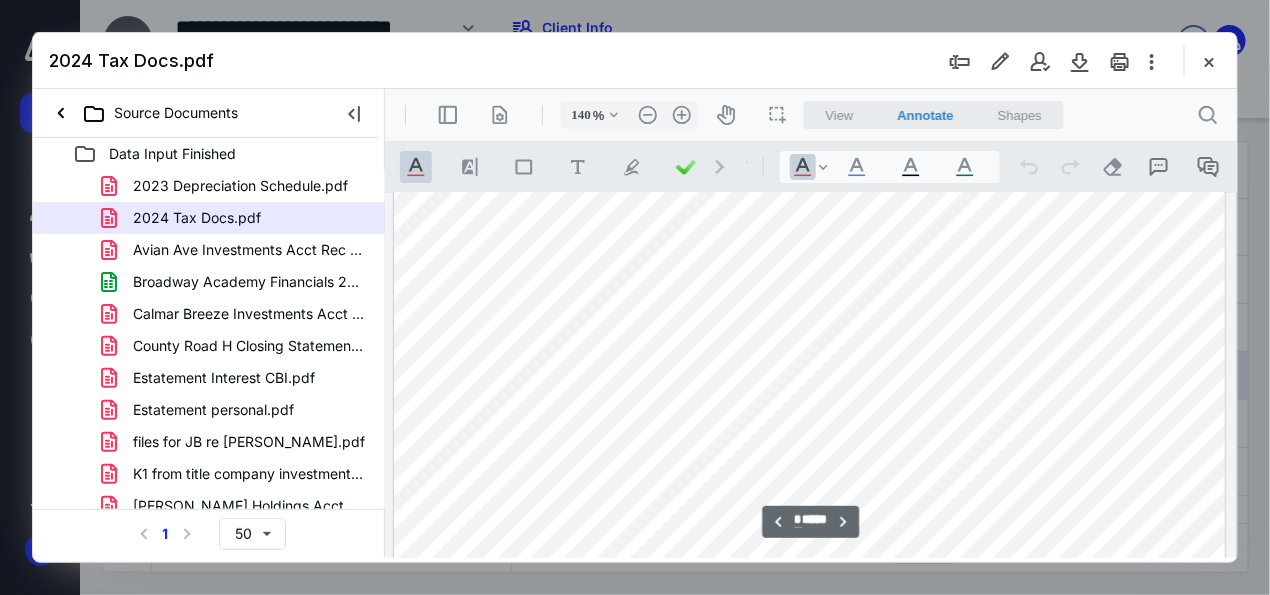 type on "*" 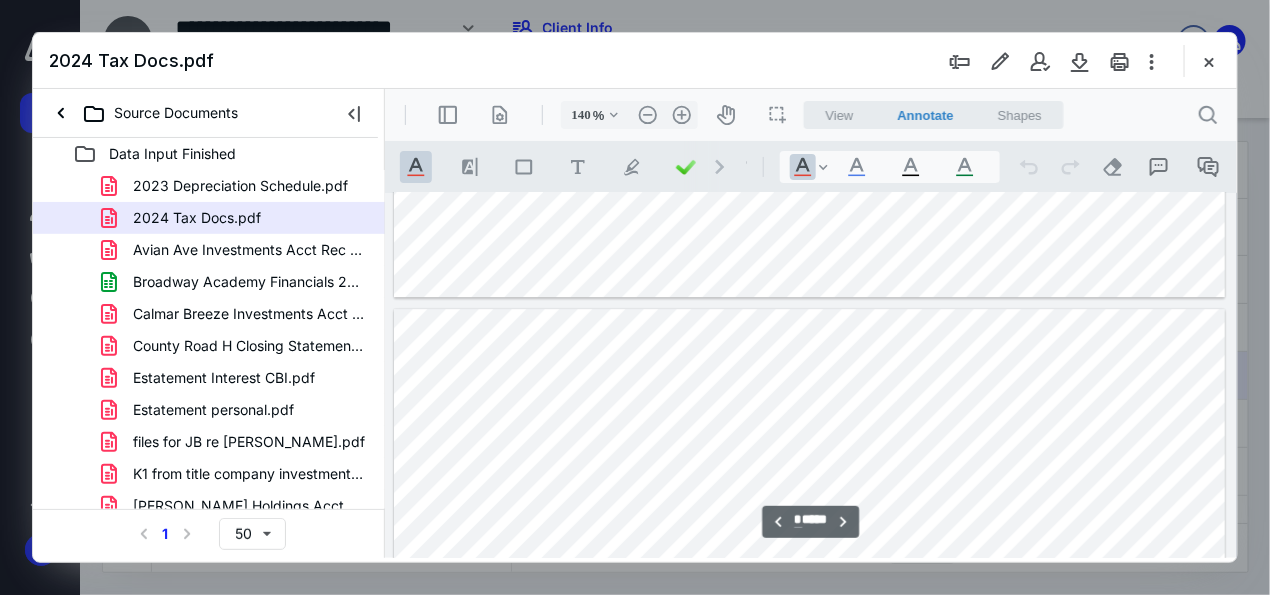 scroll, scrollTop: 2125, scrollLeft: 0, axis: vertical 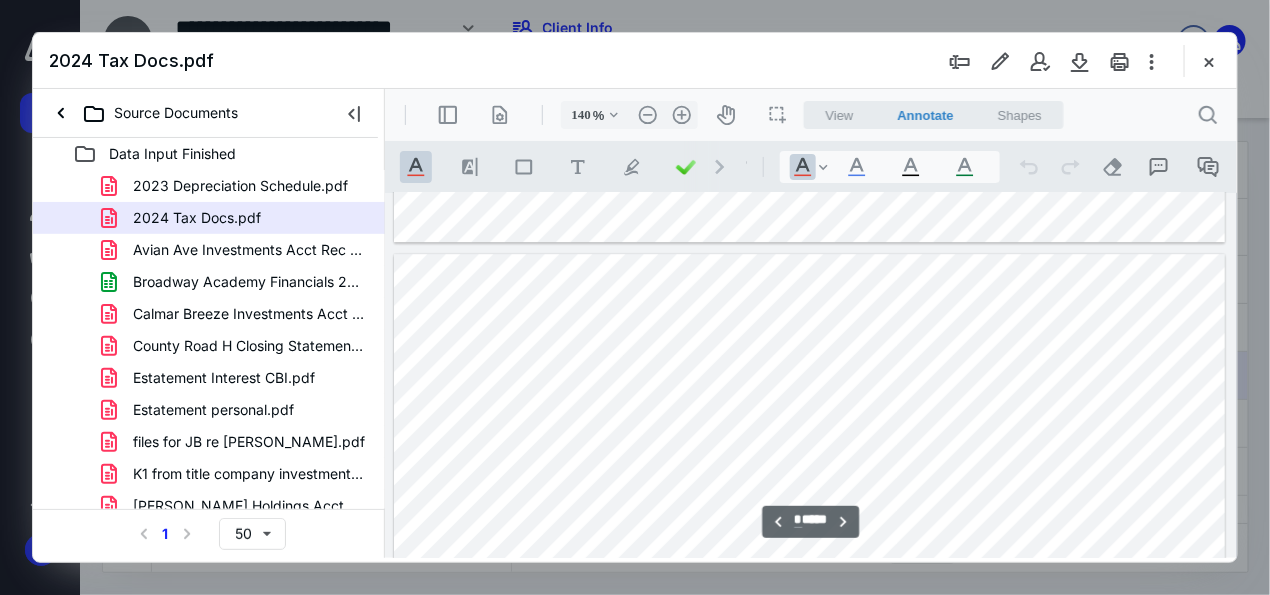 click at bounding box center (1209, 61) 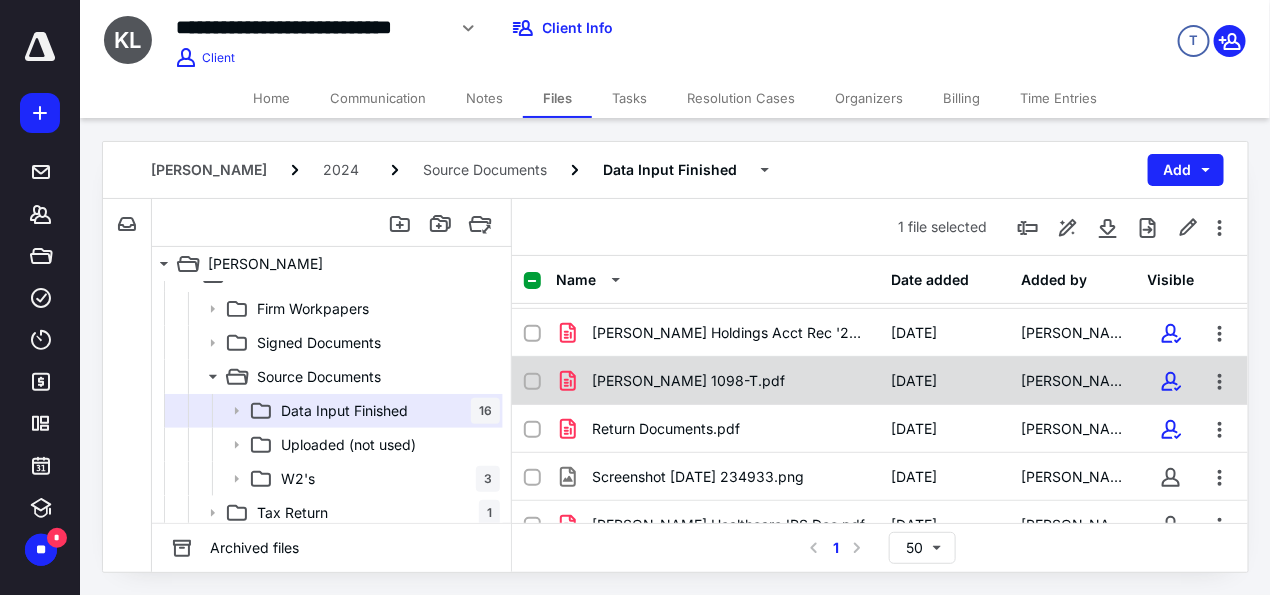 scroll, scrollTop: 500, scrollLeft: 0, axis: vertical 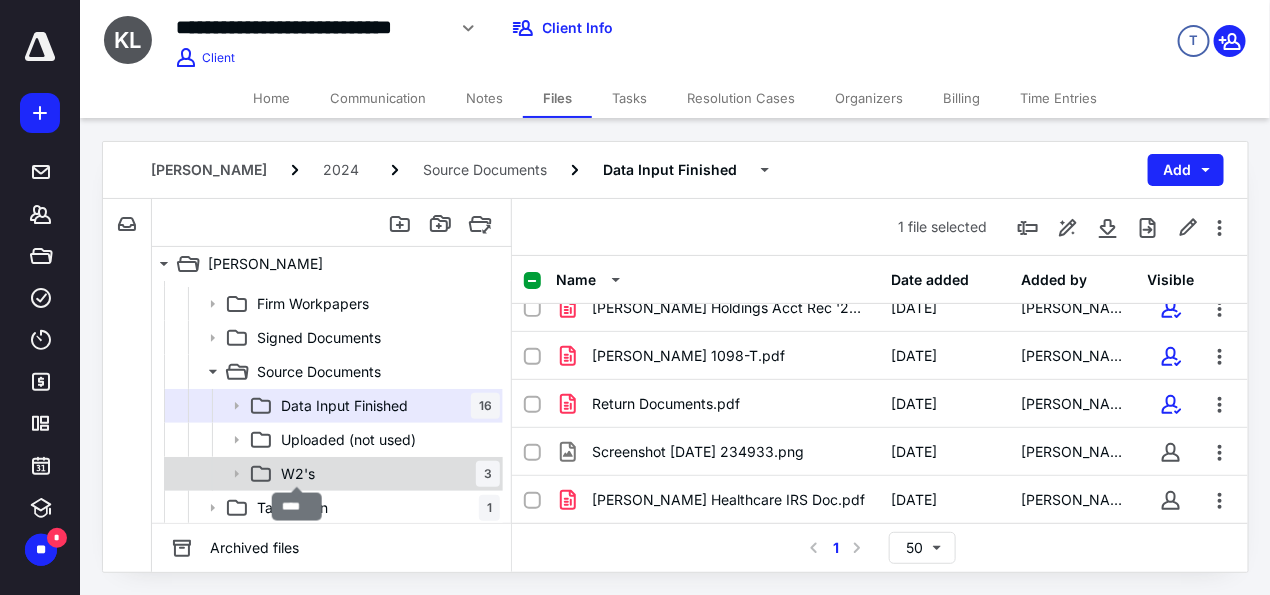 click on "W2's" at bounding box center [298, 474] 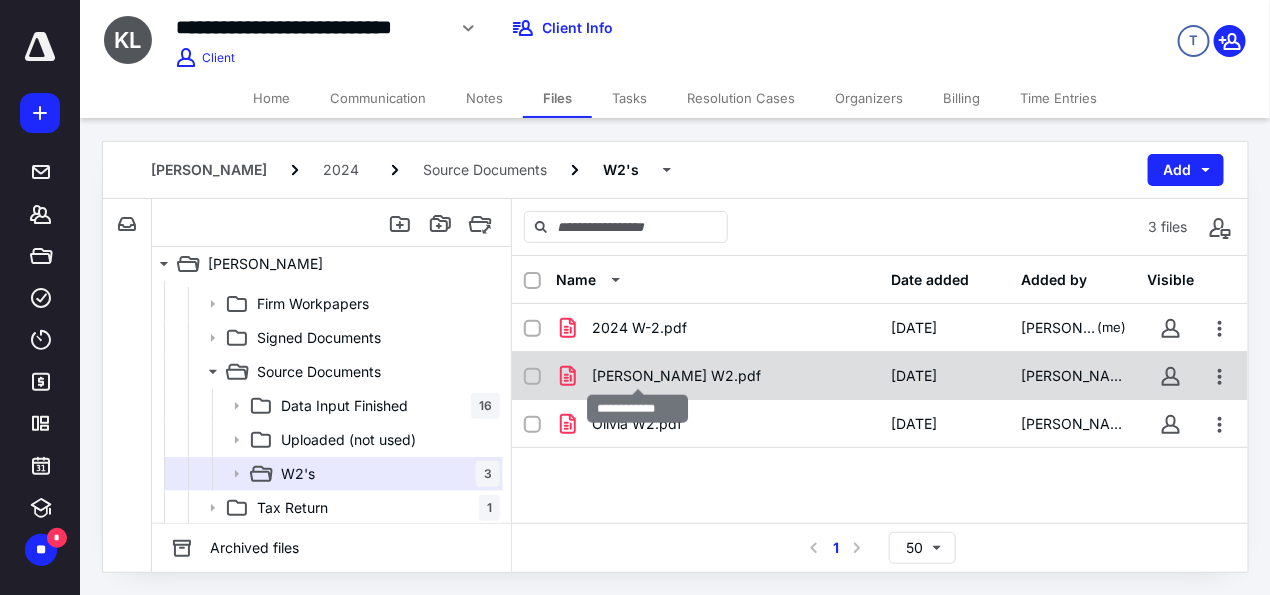 click on "[PERSON_NAME] W2.pdf" at bounding box center (676, 376) 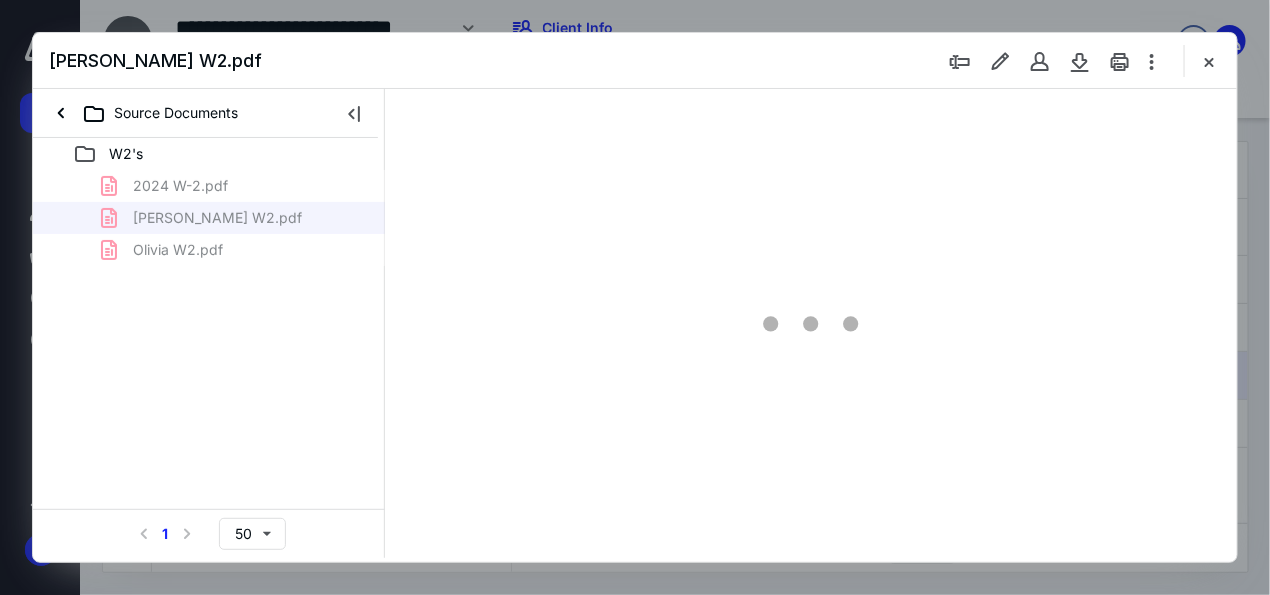 scroll, scrollTop: 0, scrollLeft: 0, axis: both 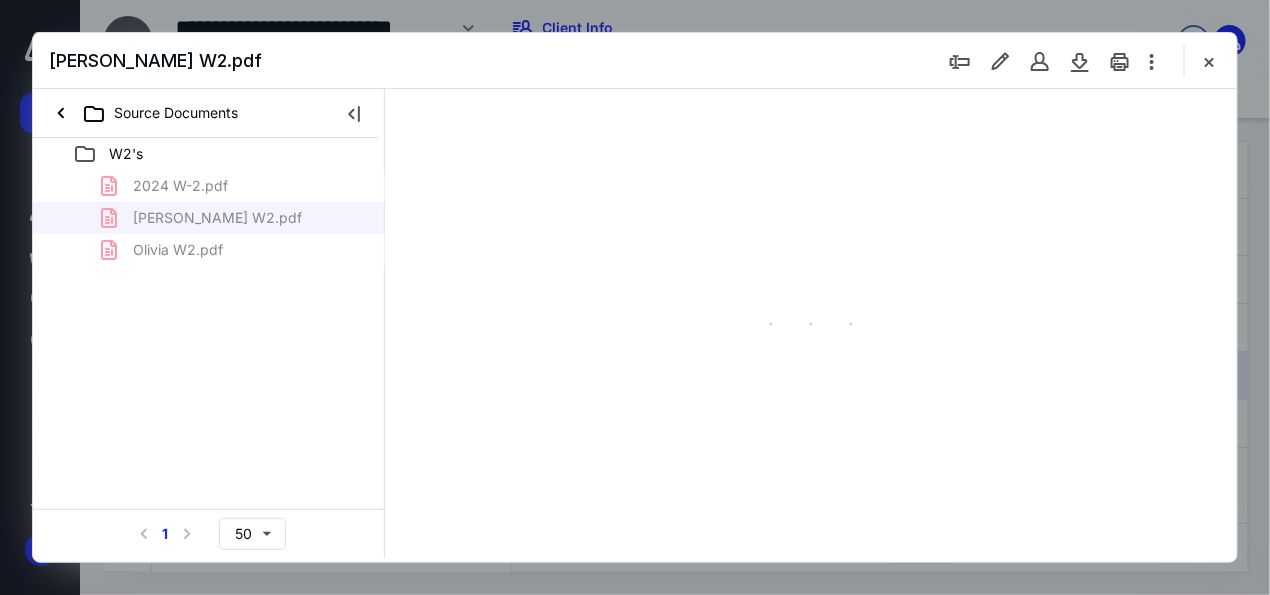 type on "146" 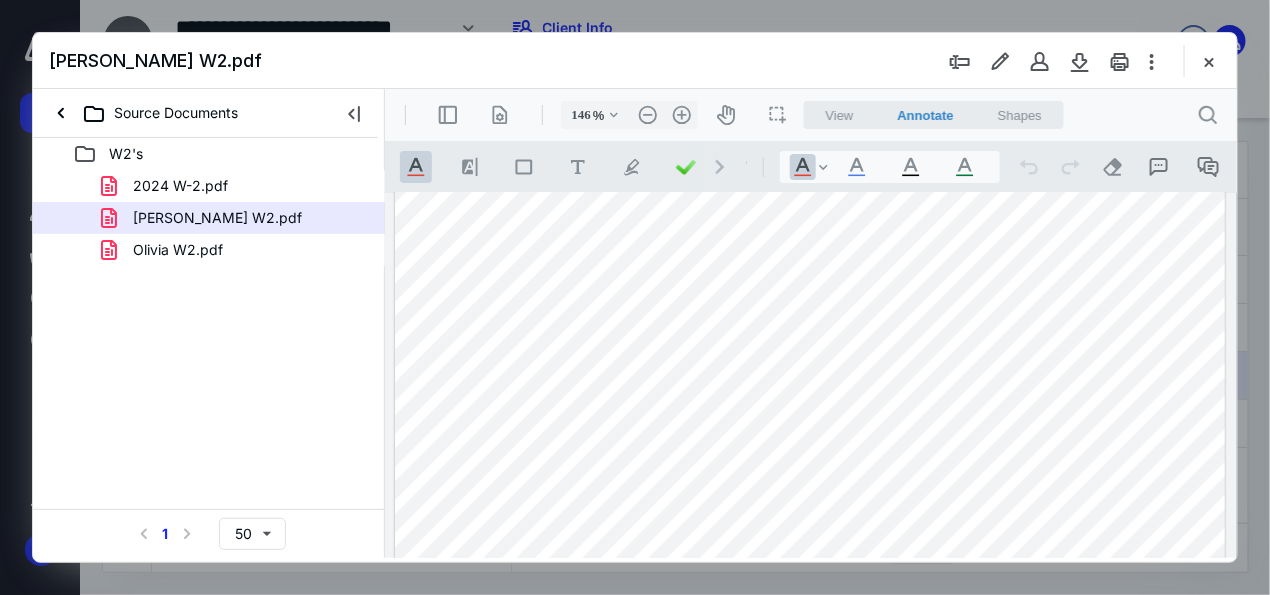 scroll, scrollTop: 0, scrollLeft: 0, axis: both 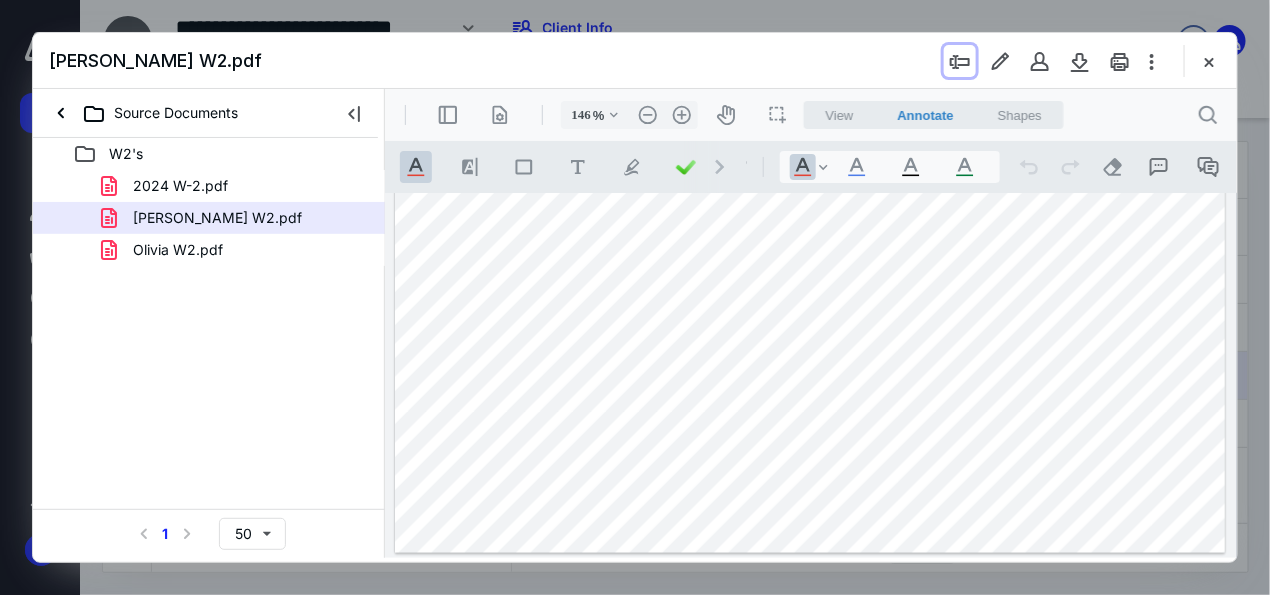 type 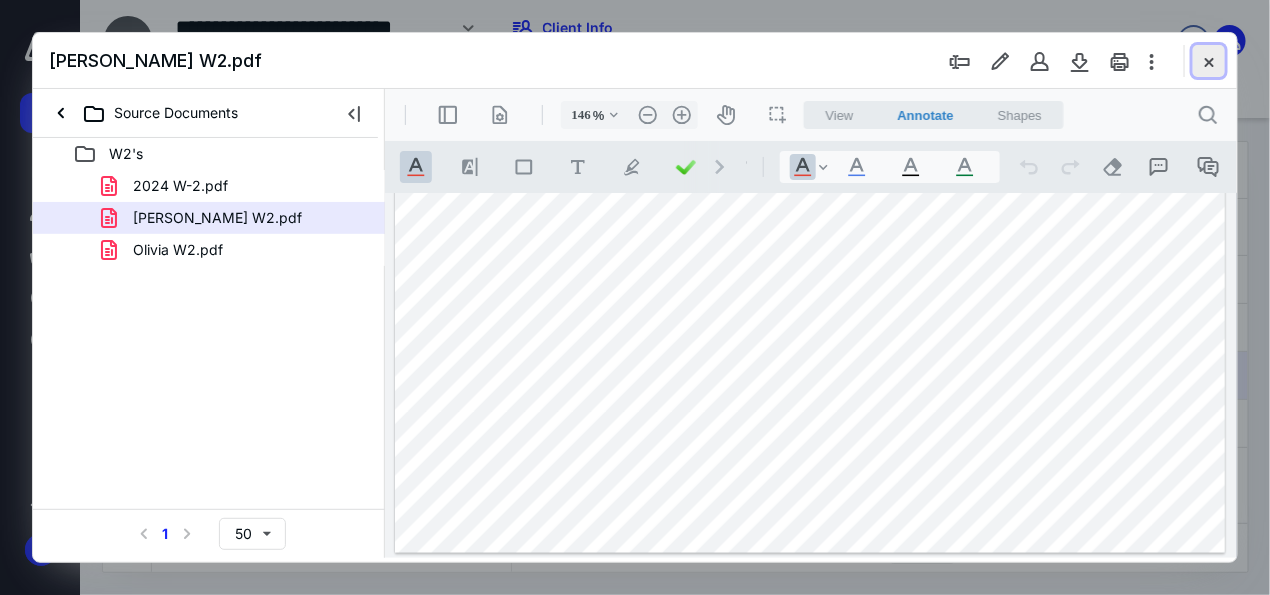 click at bounding box center [1209, 61] 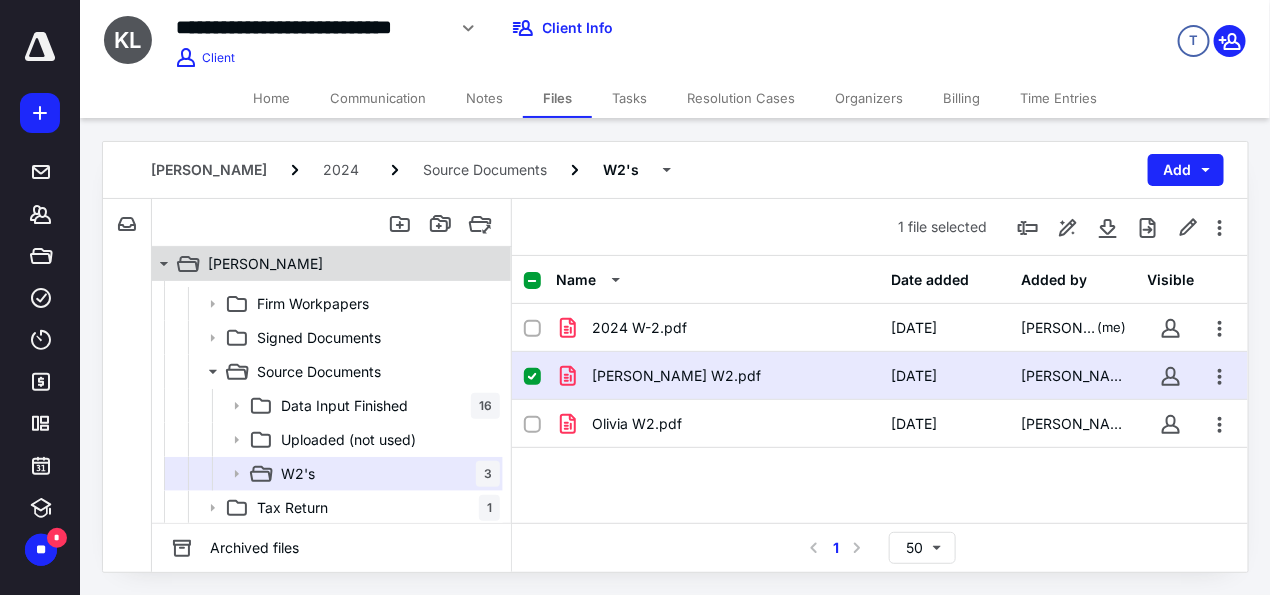 click on "[PERSON_NAME]" at bounding box center (265, 264) 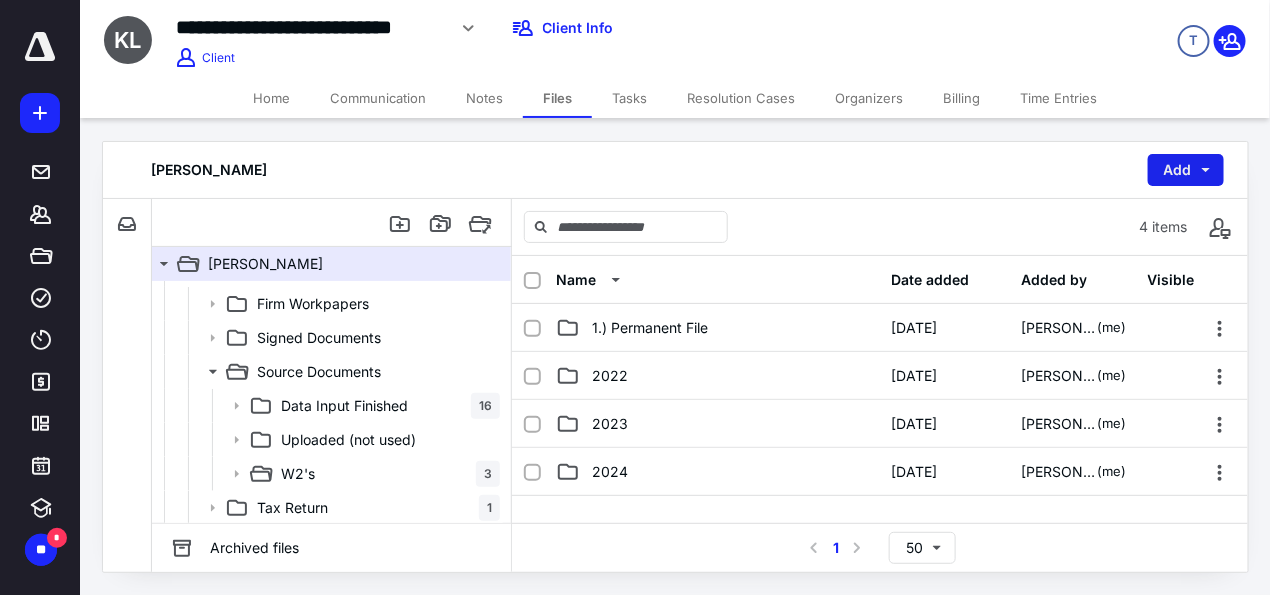 click on "Add" at bounding box center [1186, 170] 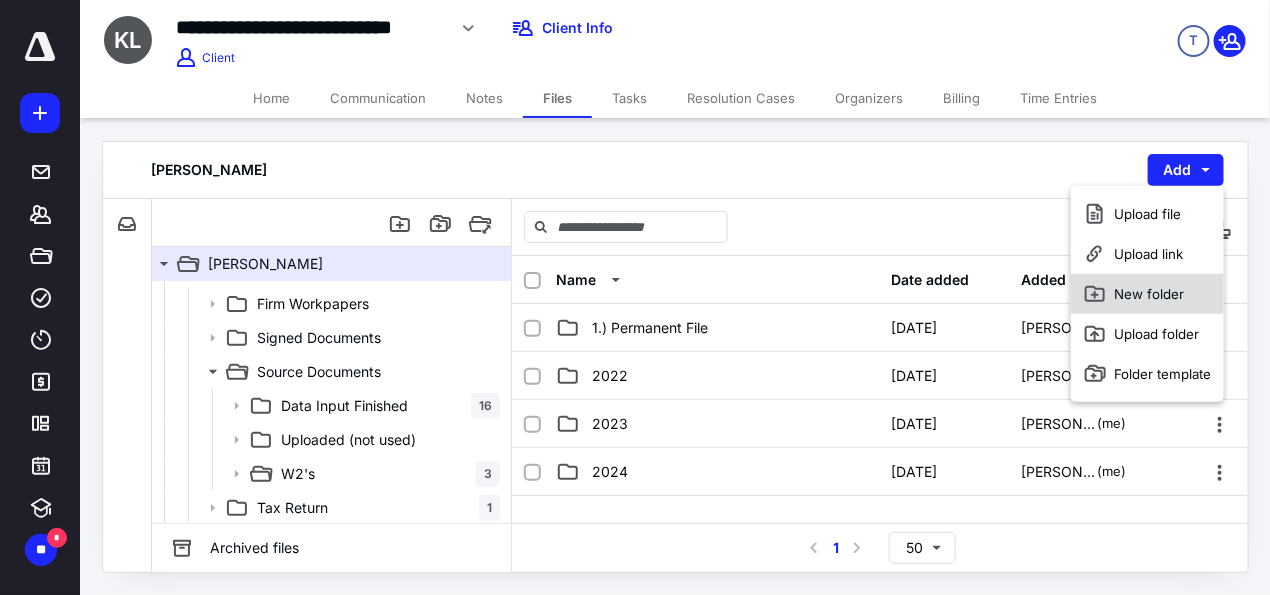 click on "New folder" at bounding box center [1147, 294] 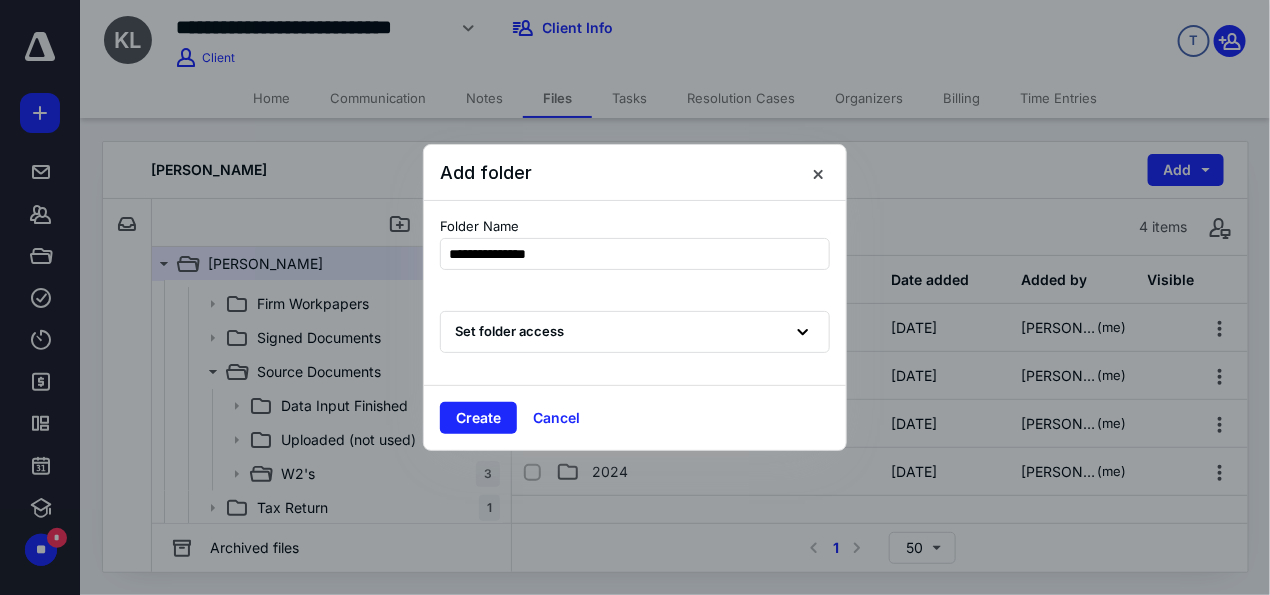 type on "**********" 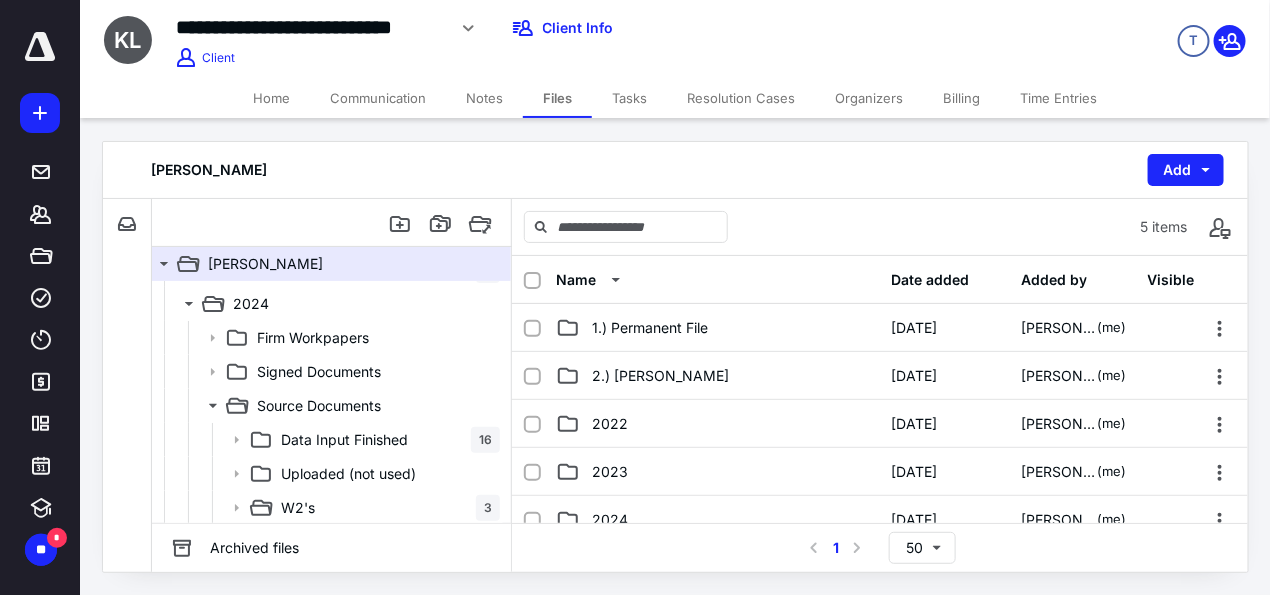 scroll, scrollTop: 164, scrollLeft: 0, axis: vertical 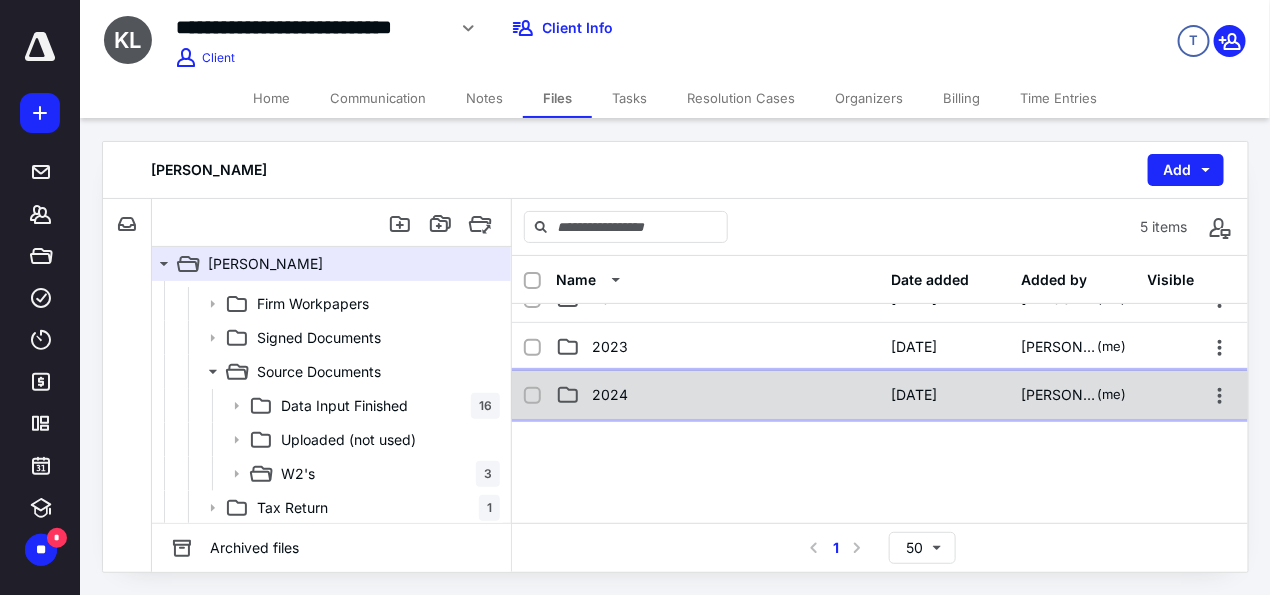 click on "2024 [DATE] [PERSON_NAME], CPA  (me)" at bounding box center [880, 395] 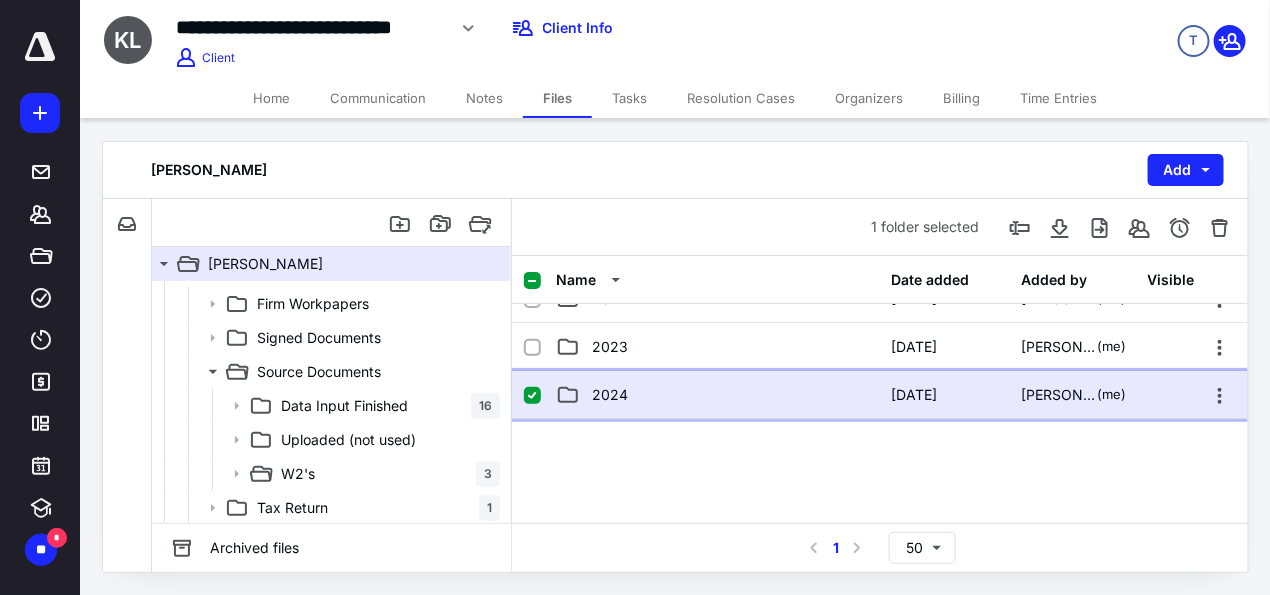 click on "2024 [DATE] [PERSON_NAME], CPA  (me)" at bounding box center (880, 395) 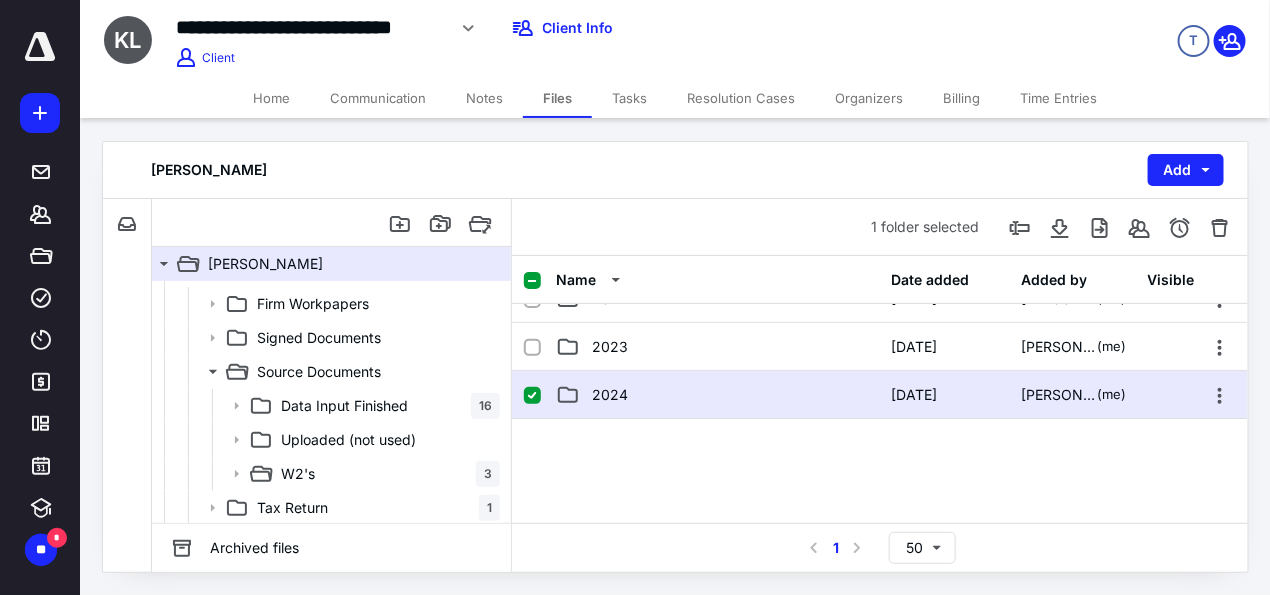 scroll, scrollTop: 0, scrollLeft: 0, axis: both 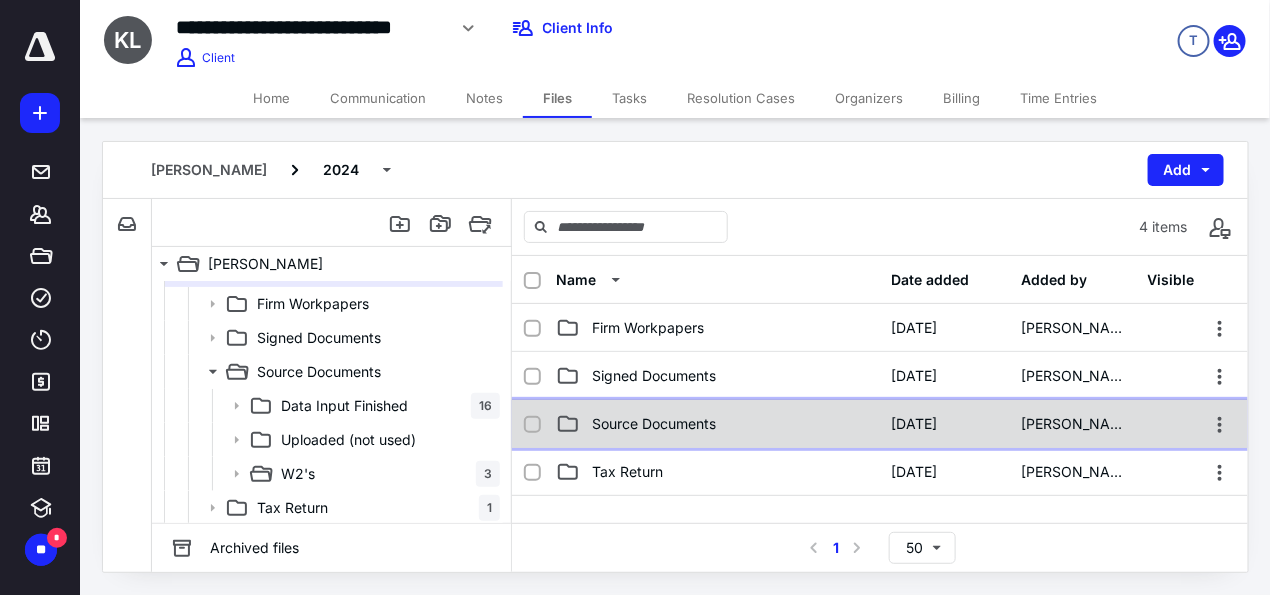 click on "Source Documents [DATE] [PERSON_NAME]" at bounding box center (880, 424) 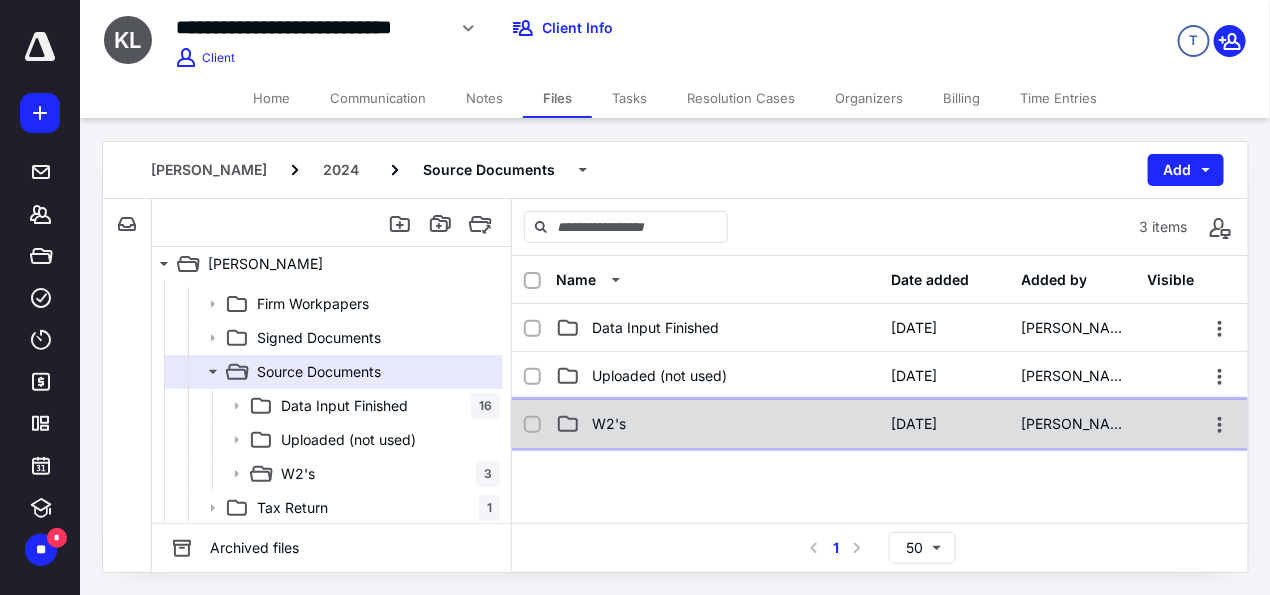 click on "W2's [DATE] [PERSON_NAME]" at bounding box center [880, 424] 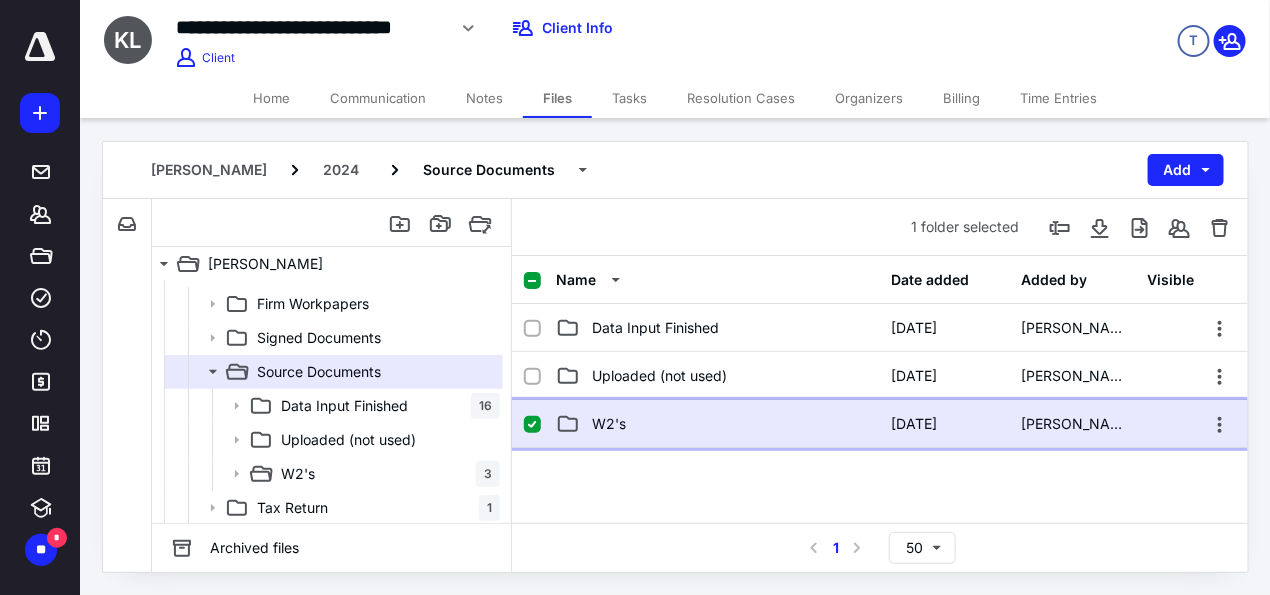 click on "W2's [DATE] [PERSON_NAME]" at bounding box center (880, 424) 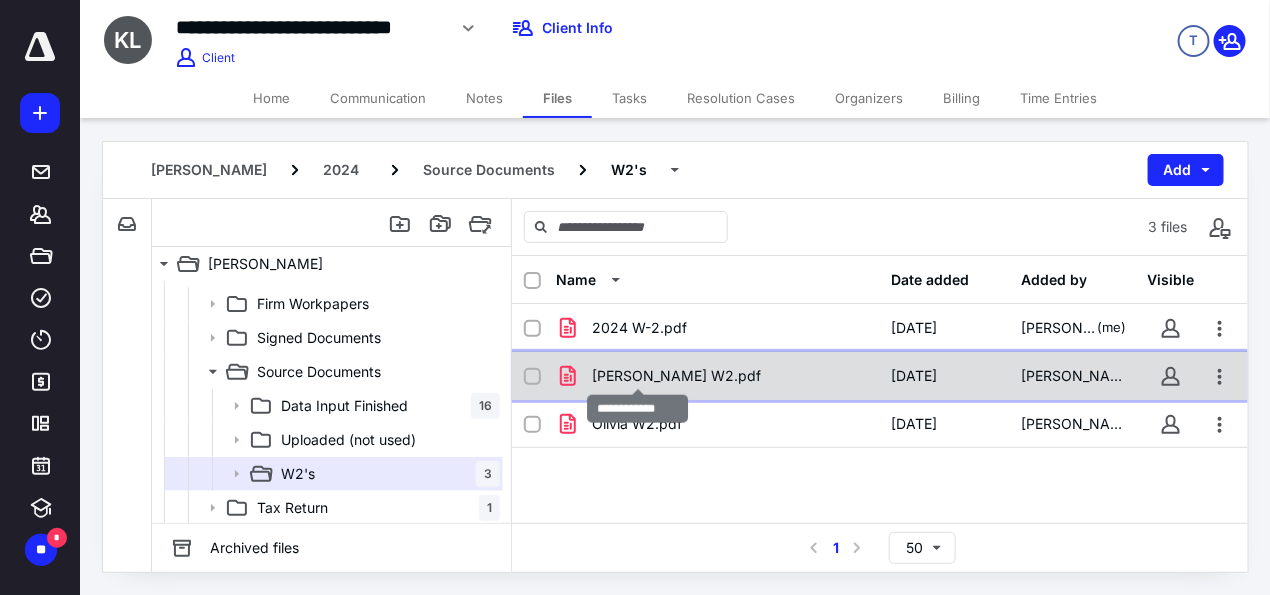 click on "[PERSON_NAME] W2.pdf" at bounding box center [676, 376] 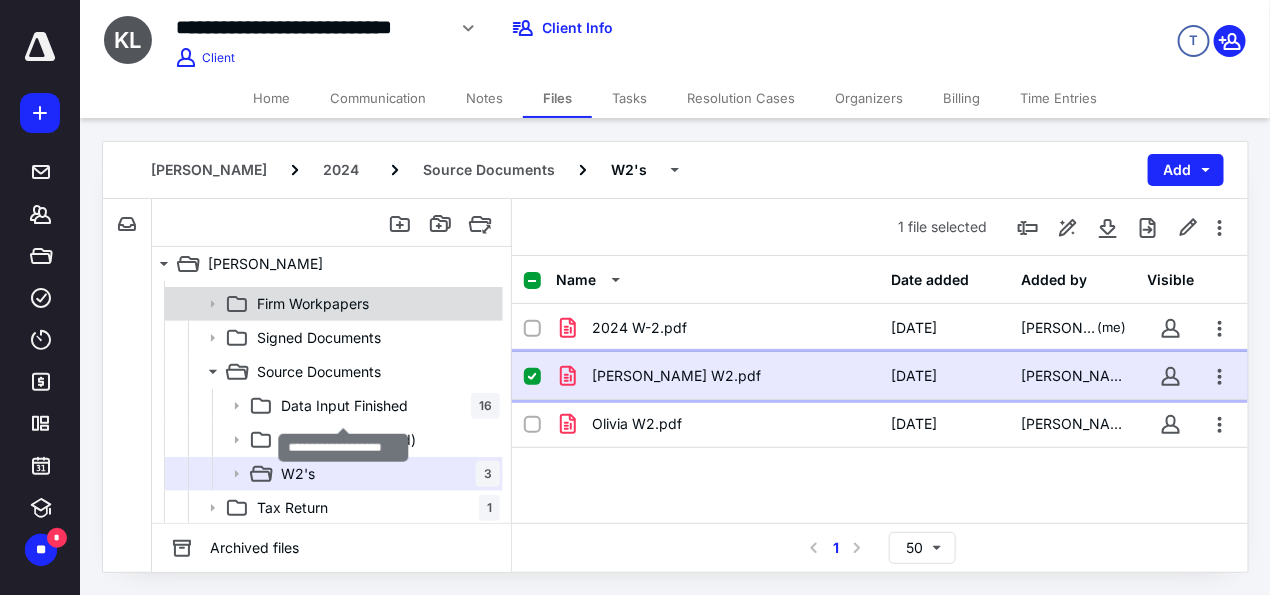 scroll, scrollTop: 0, scrollLeft: 0, axis: both 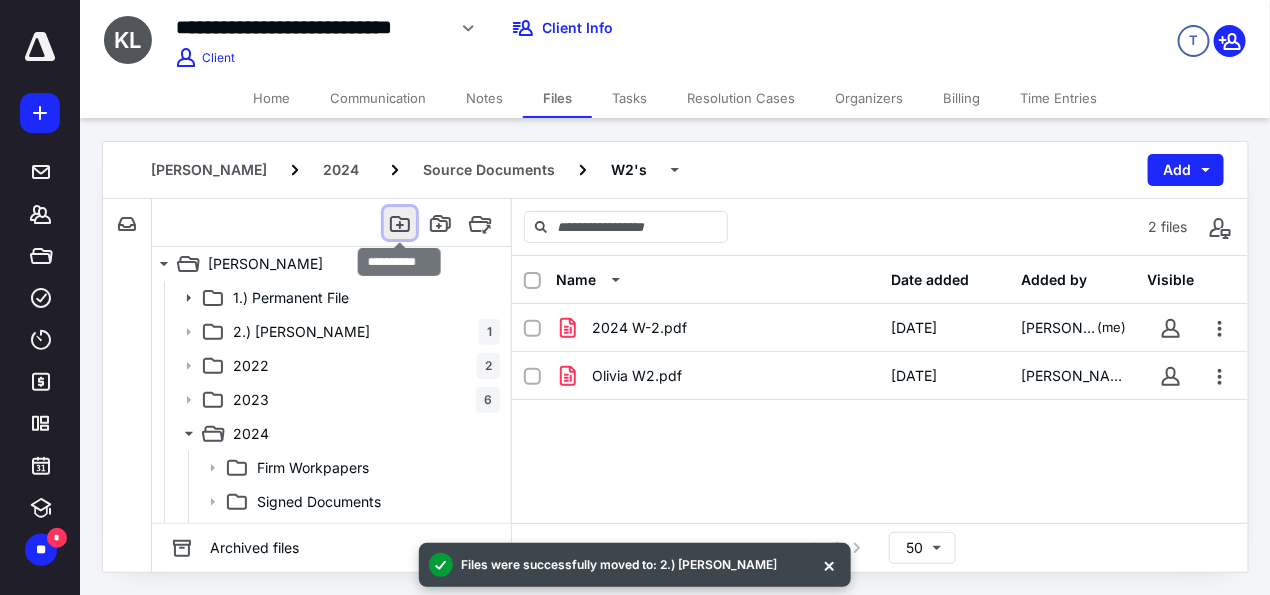 click at bounding box center (400, 223) 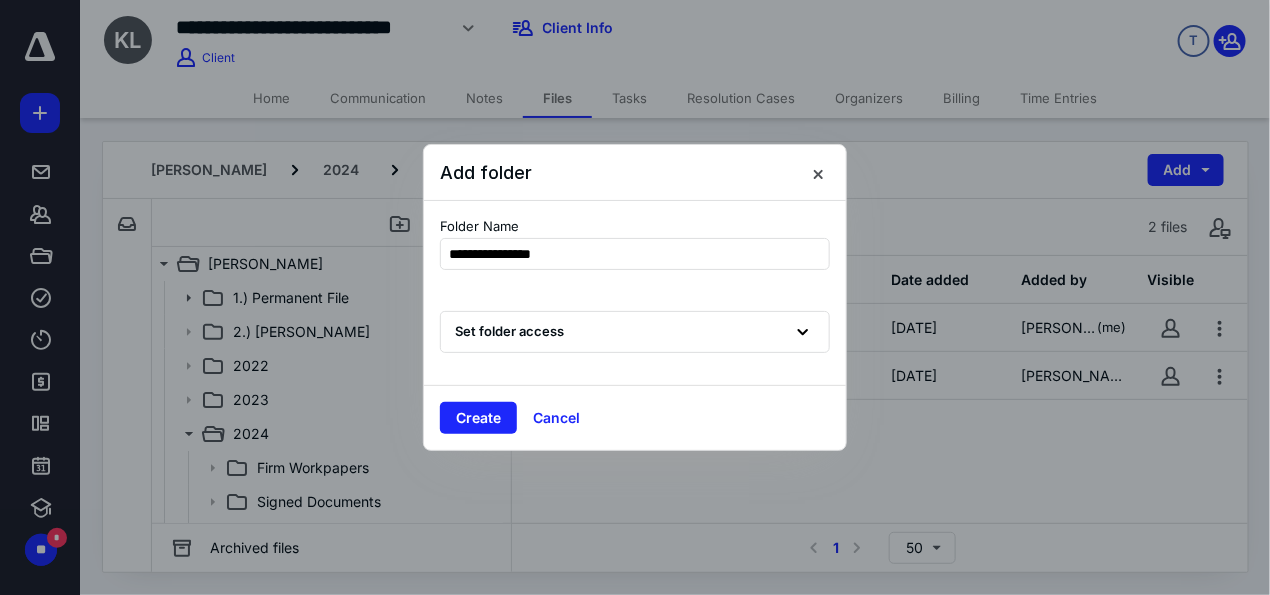 type on "**********" 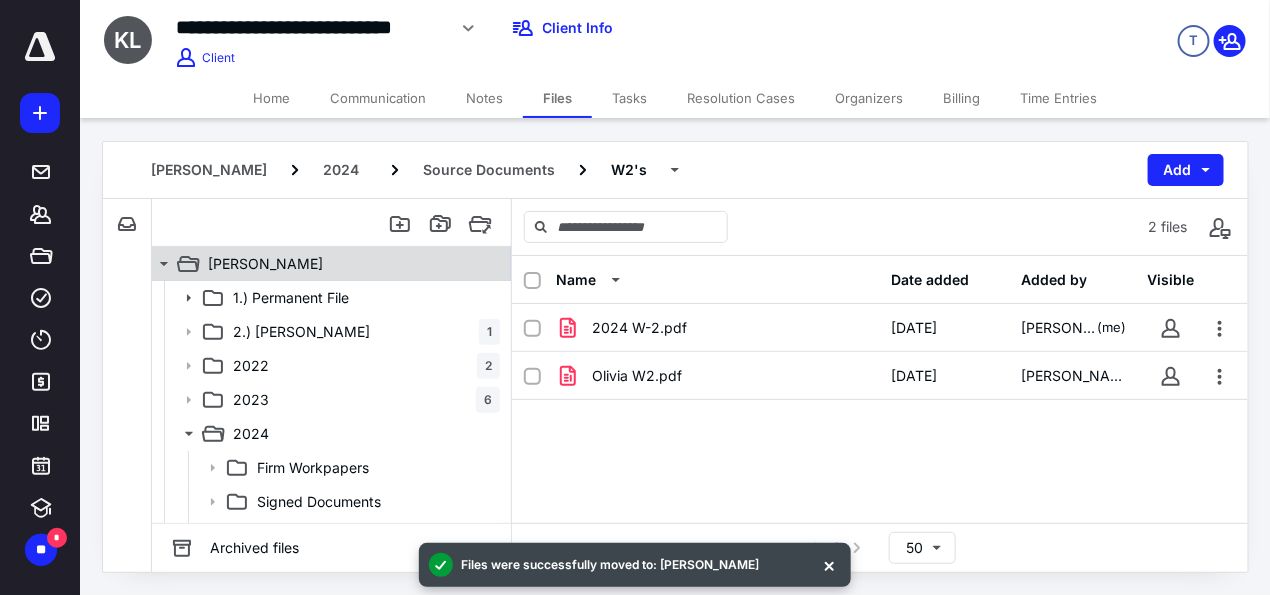 click on "[PERSON_NAME]" at bounding box center [265, 264] 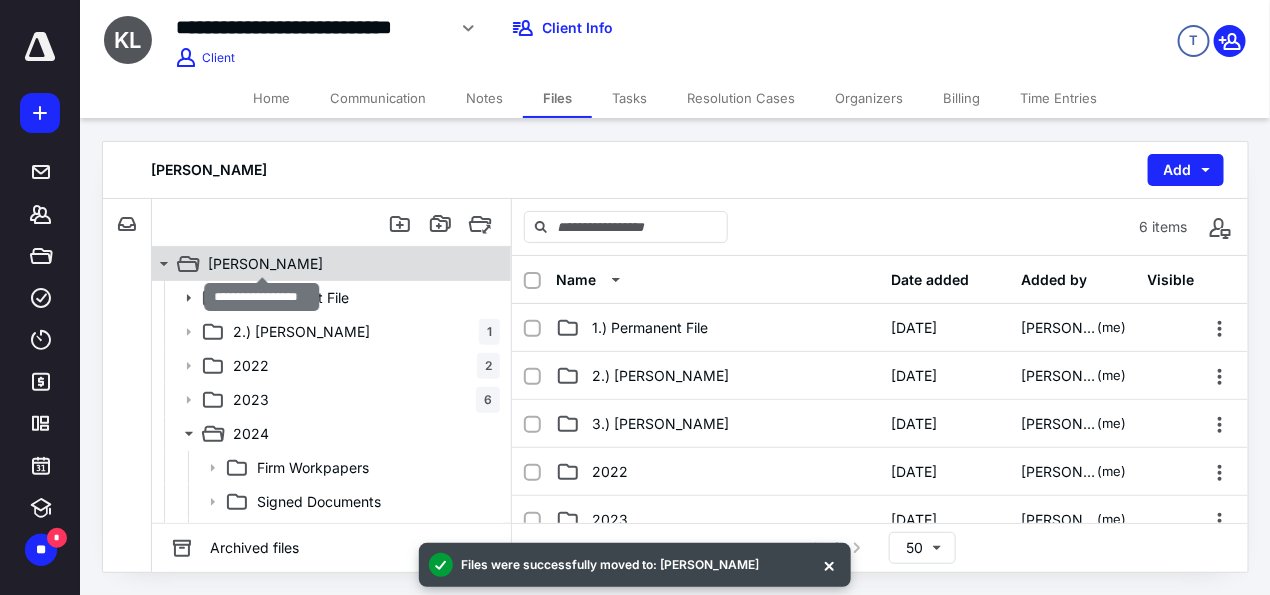 click on "[PERSON_NAME]" at bounding box center [265, 264] 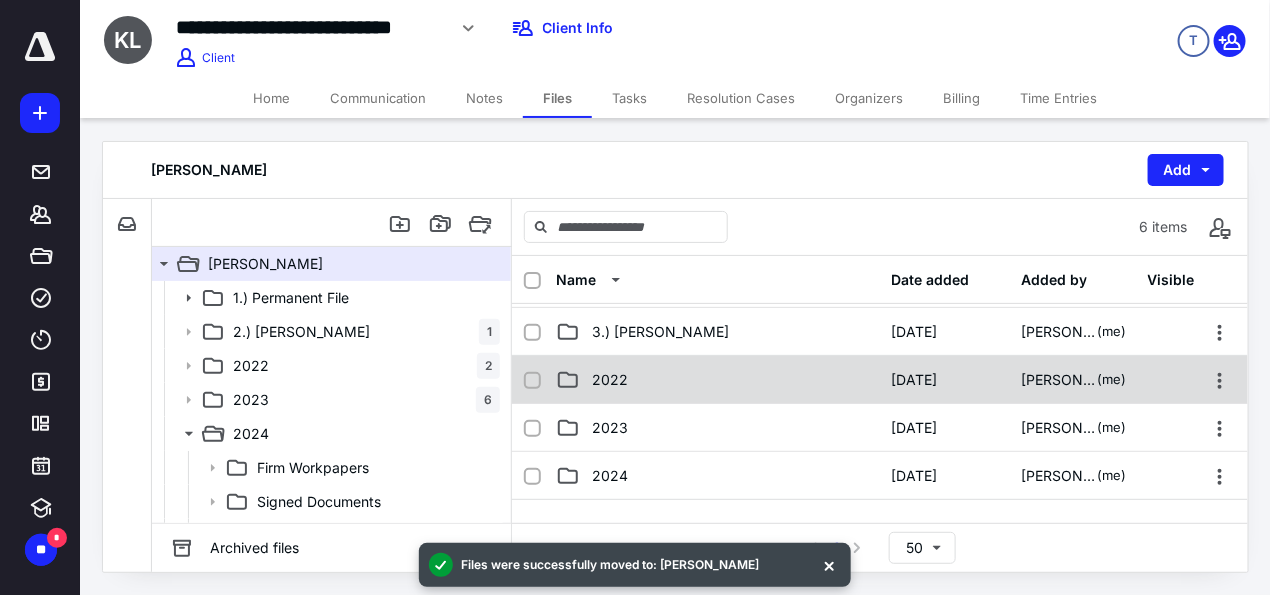 scroll, scrollTop: 125, scrollLeft: 0, axis: vertical 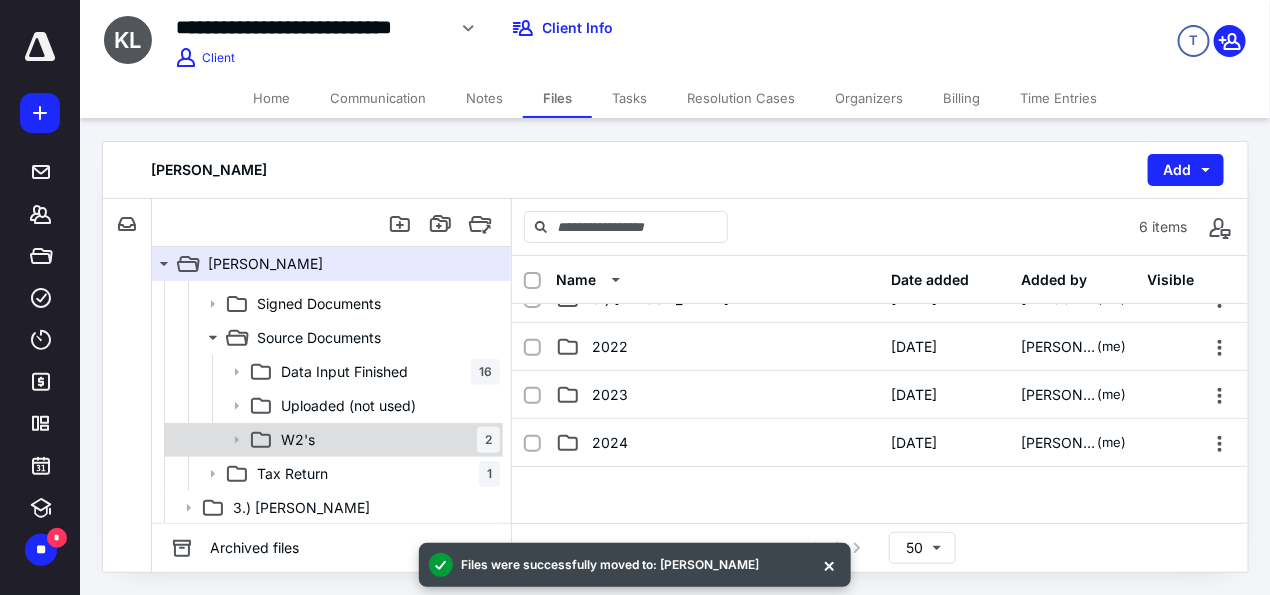 click on "W2's 2" at bounding box center [332, 440] 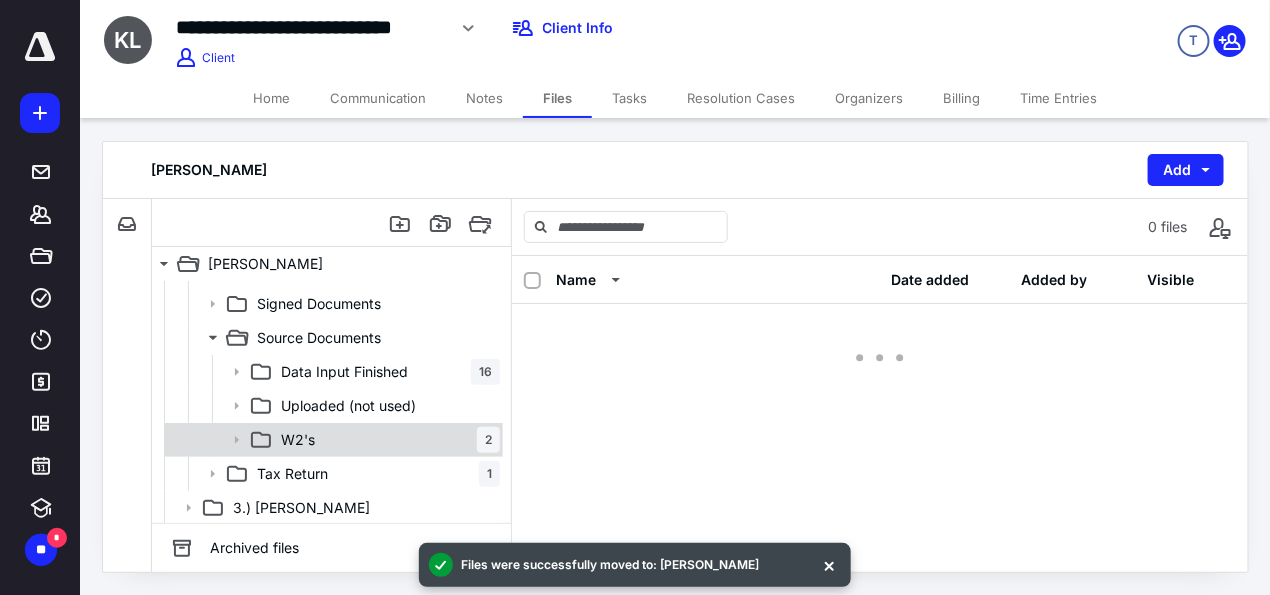 scroll, scrollTop: 0, scrollLeft: 0, axis: both 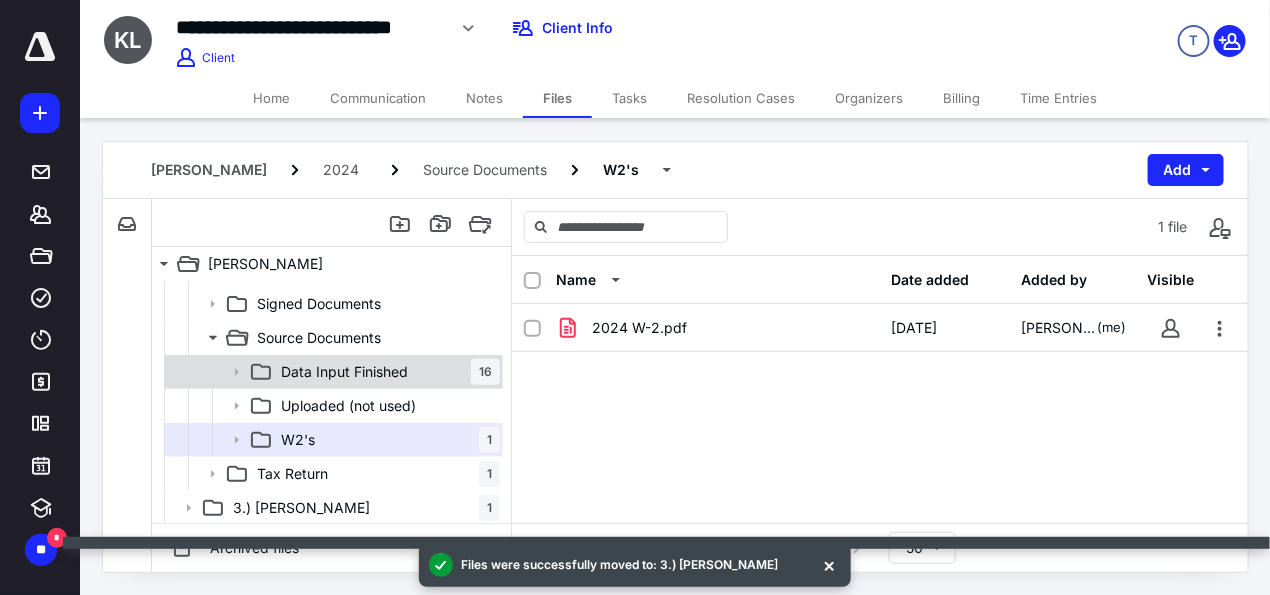 click on "Data Input Finished" at bounding box center (344, 372) 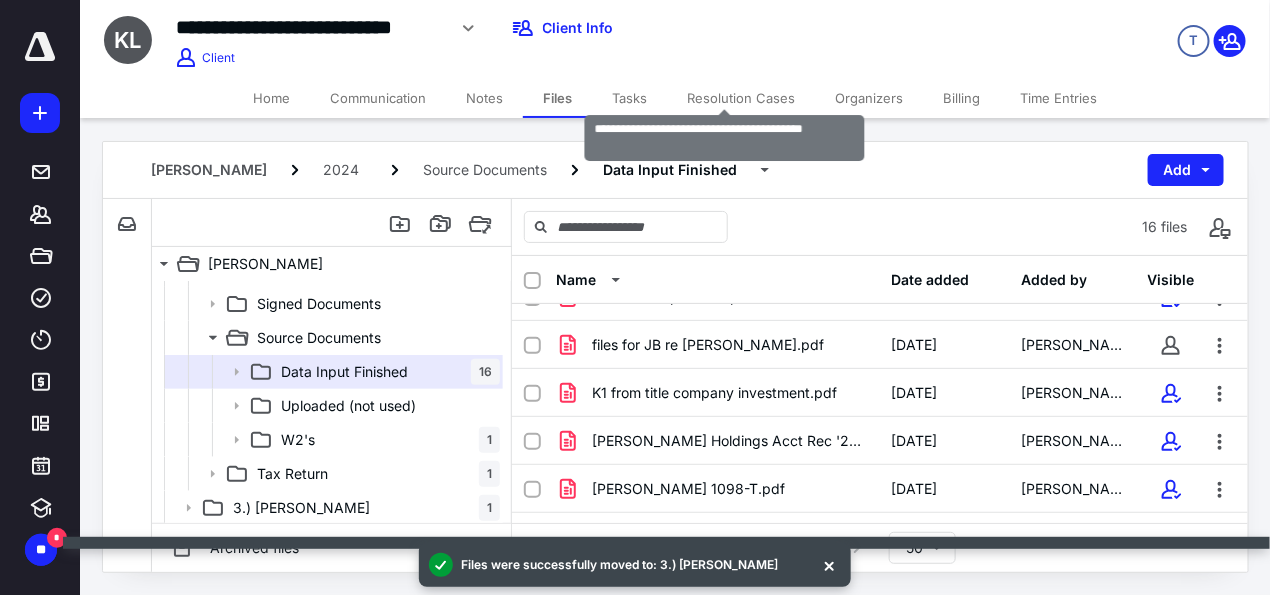 scroll, scrollTop: 375, scrollLeft: 0, axis: vertical 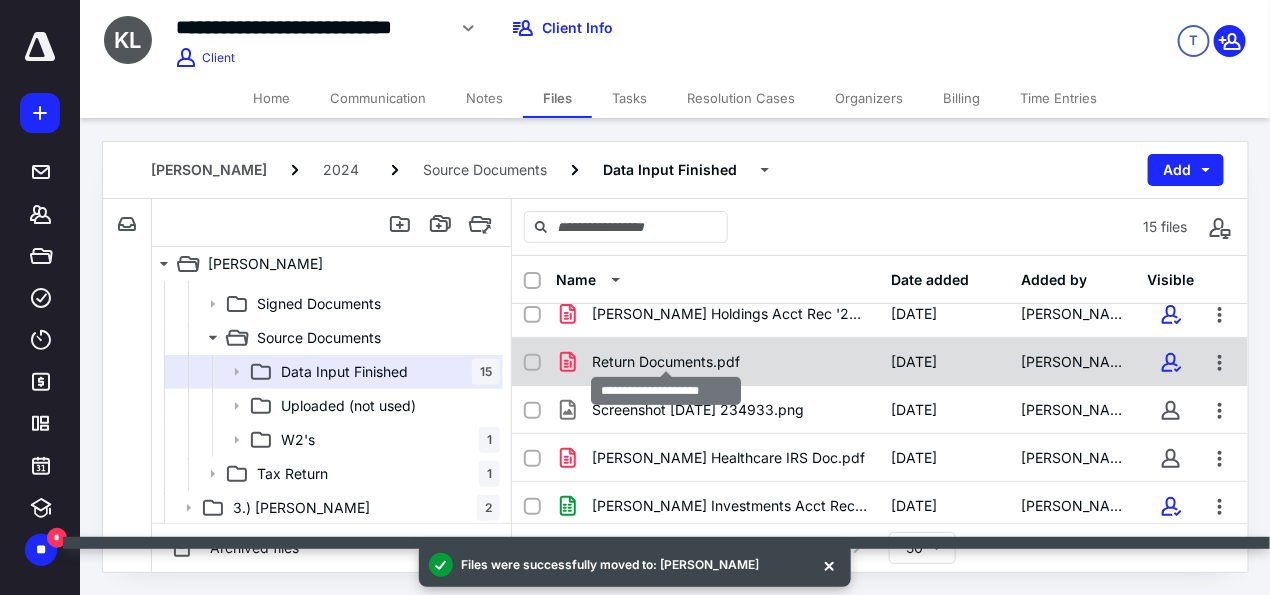 click on "Return Documents.pdf" at bounding box center (666, 362) 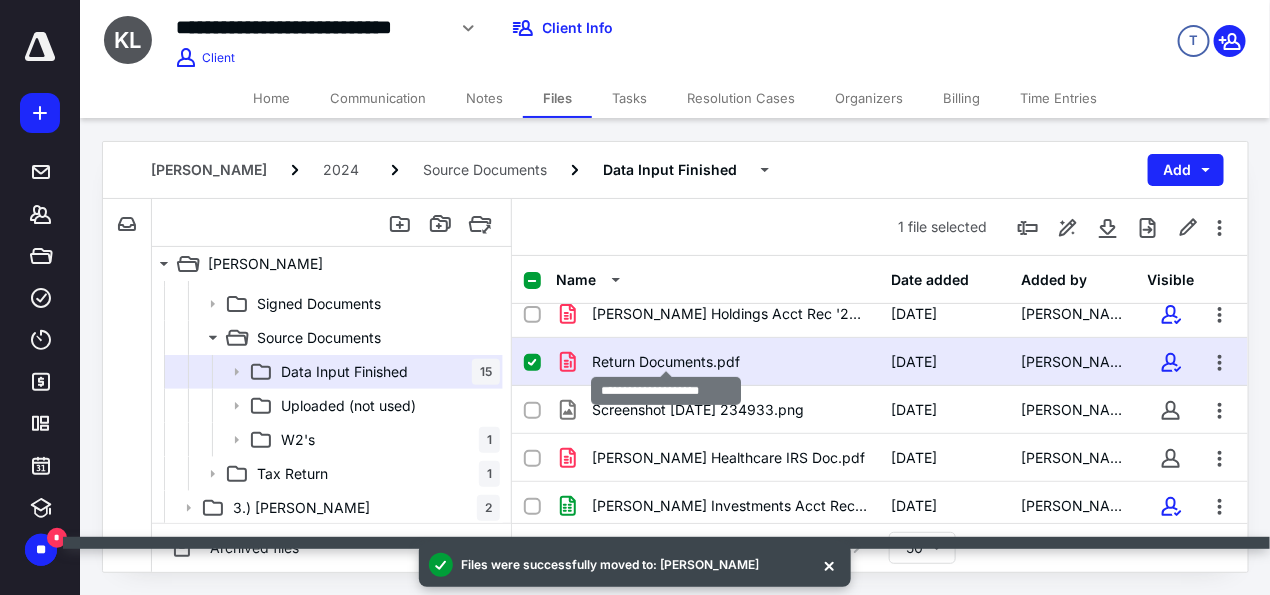 click on "Return Documents.pdf" at bounding box center [666, 362] 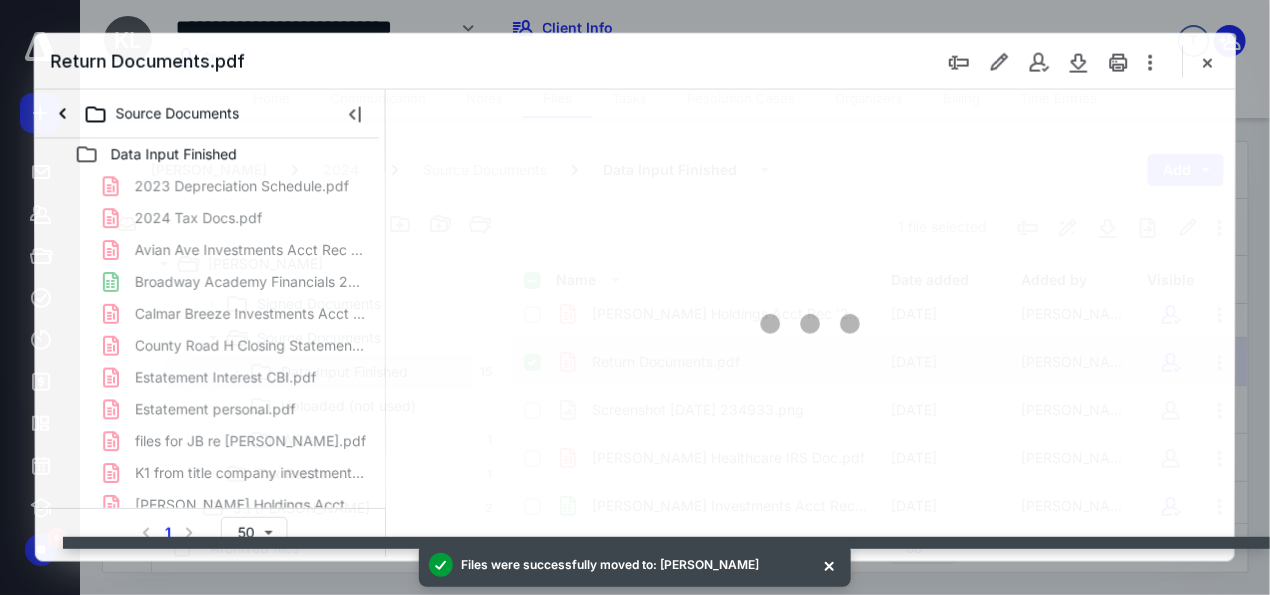 scroll, scrollTop: 0, scrollLeft: 0, axis: both 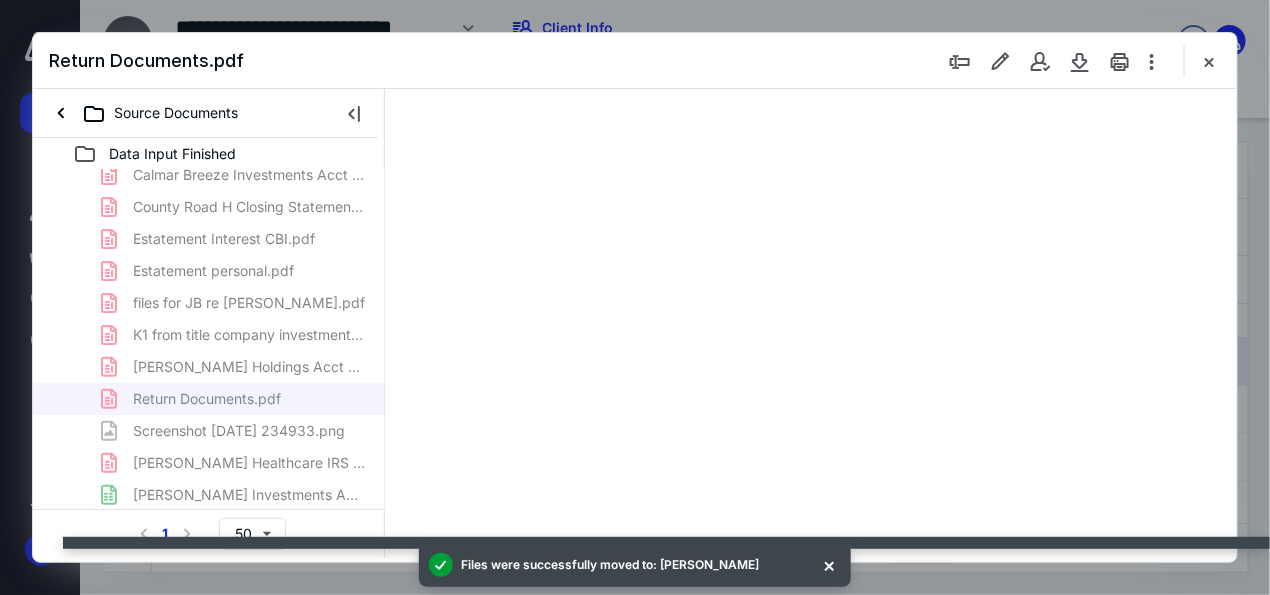 type on "137" 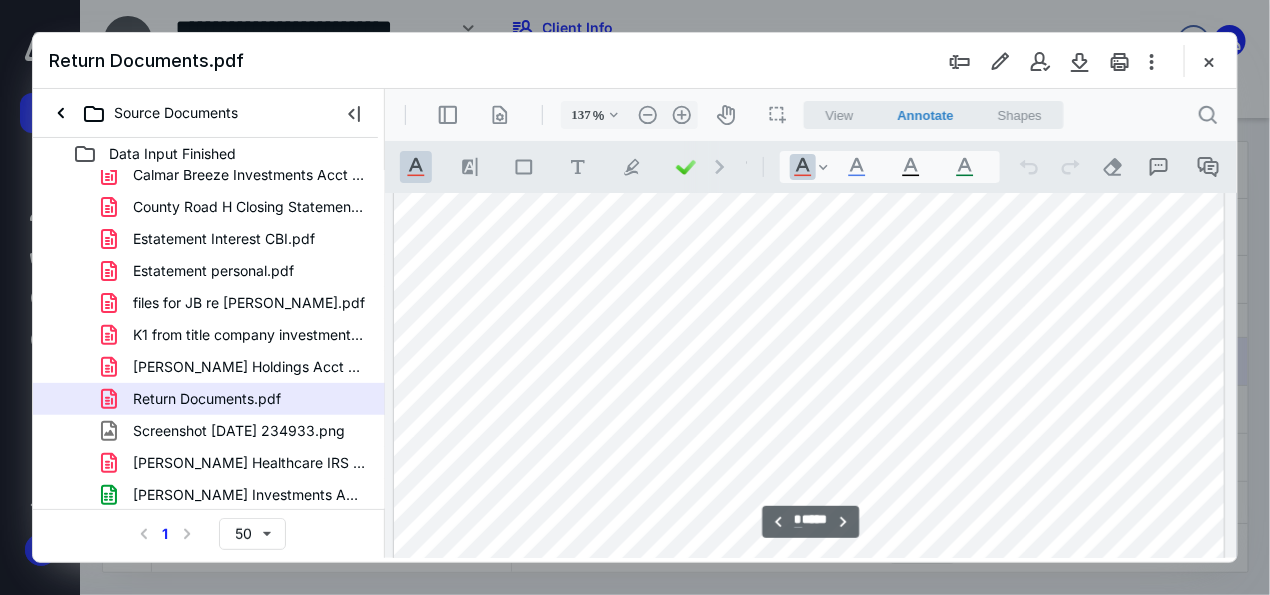scroll, scrollTop: 7859, scrollLeft: 123, axis: both 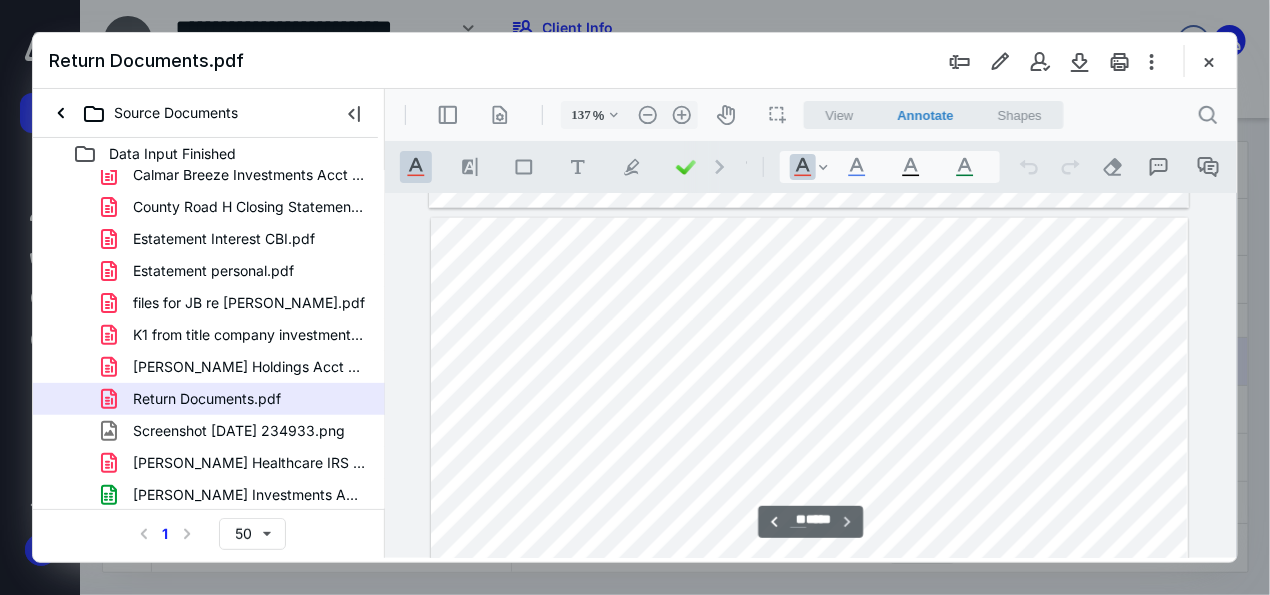 type on "**" 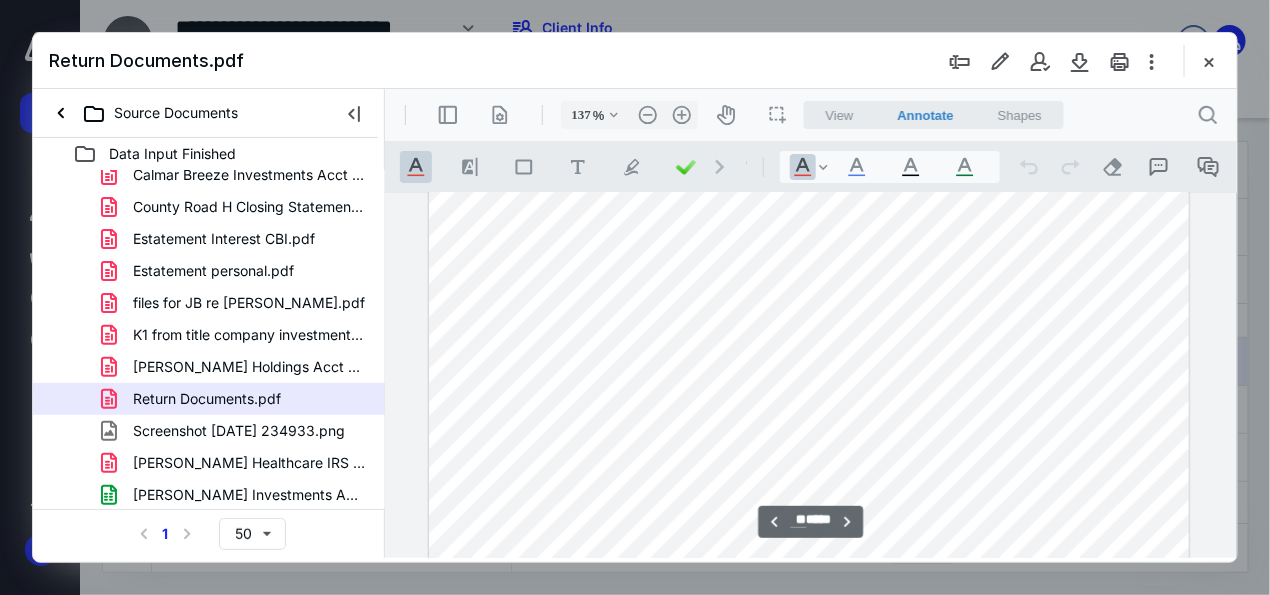scroll, scrollTop: 32992, scrollLeft: 123, axis: both 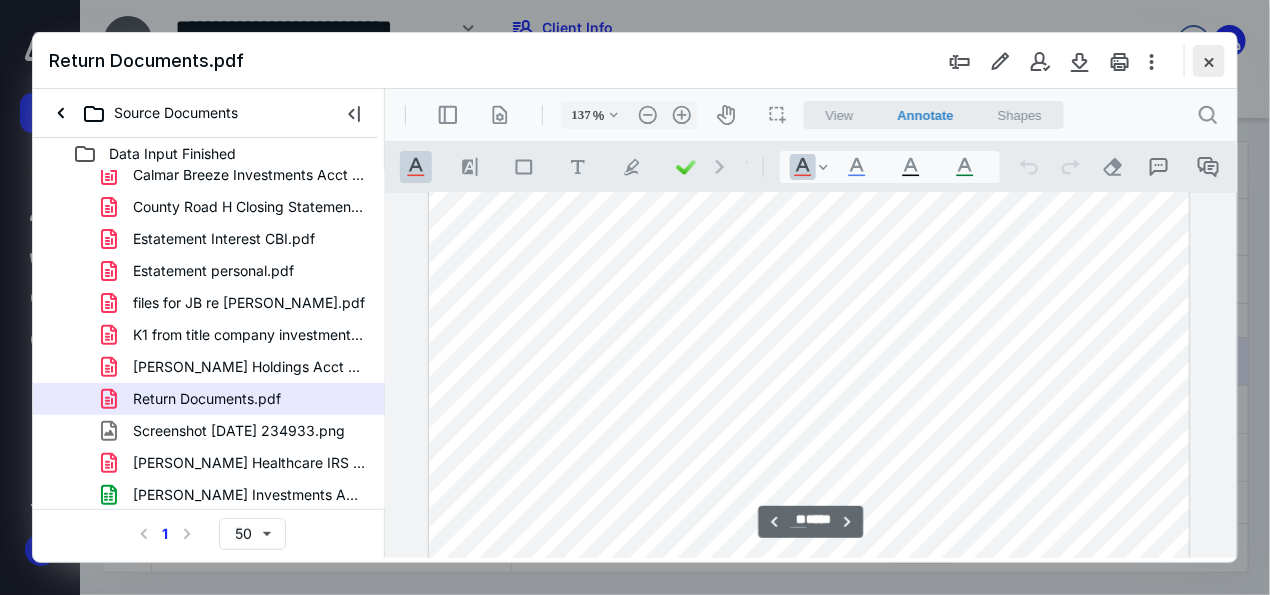 click at bounding box center (1209, 61) 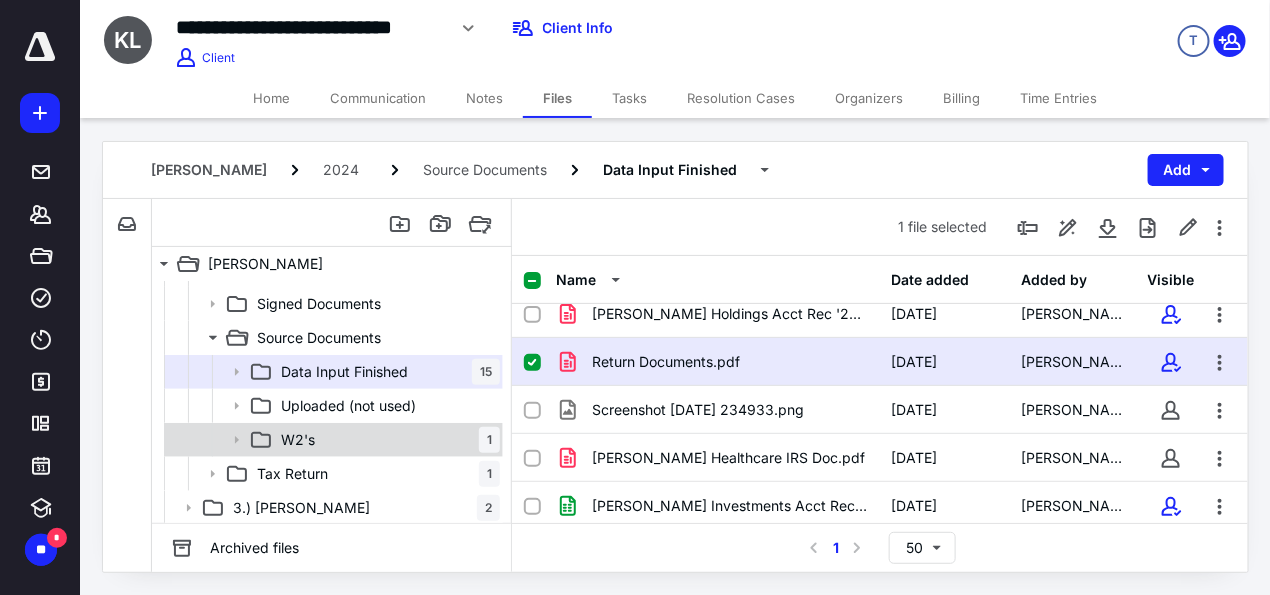 scroll, scrollTop: 73, scrollLeft: 0, axis: vertical 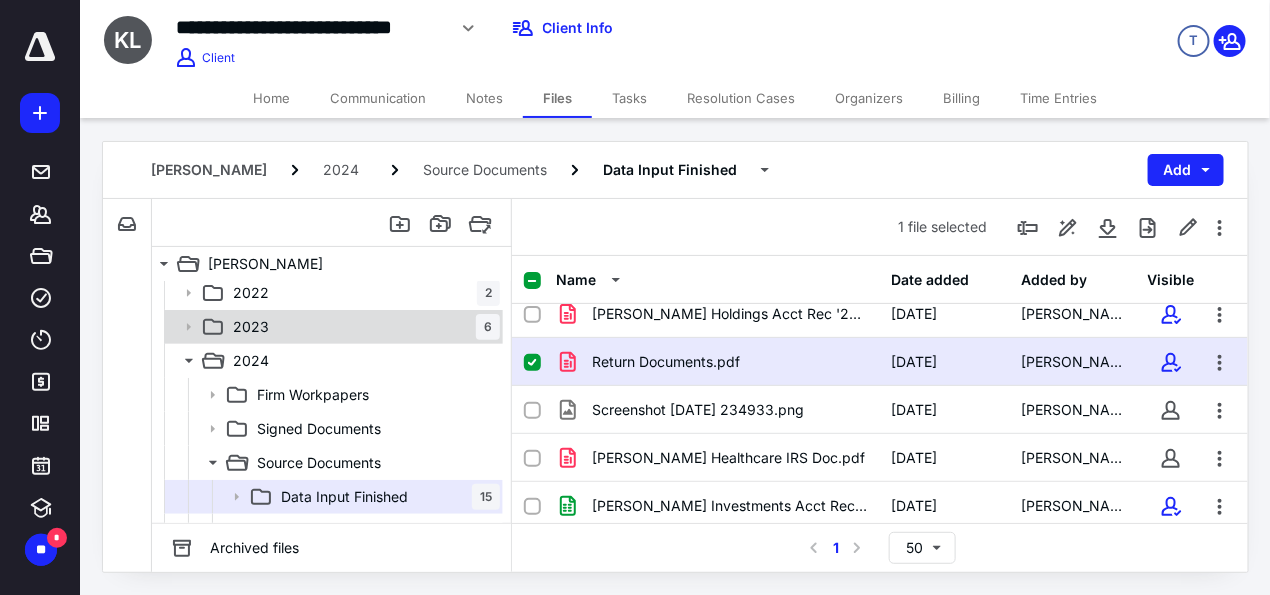 click on "2023 6" at bounding box center (362, 327) 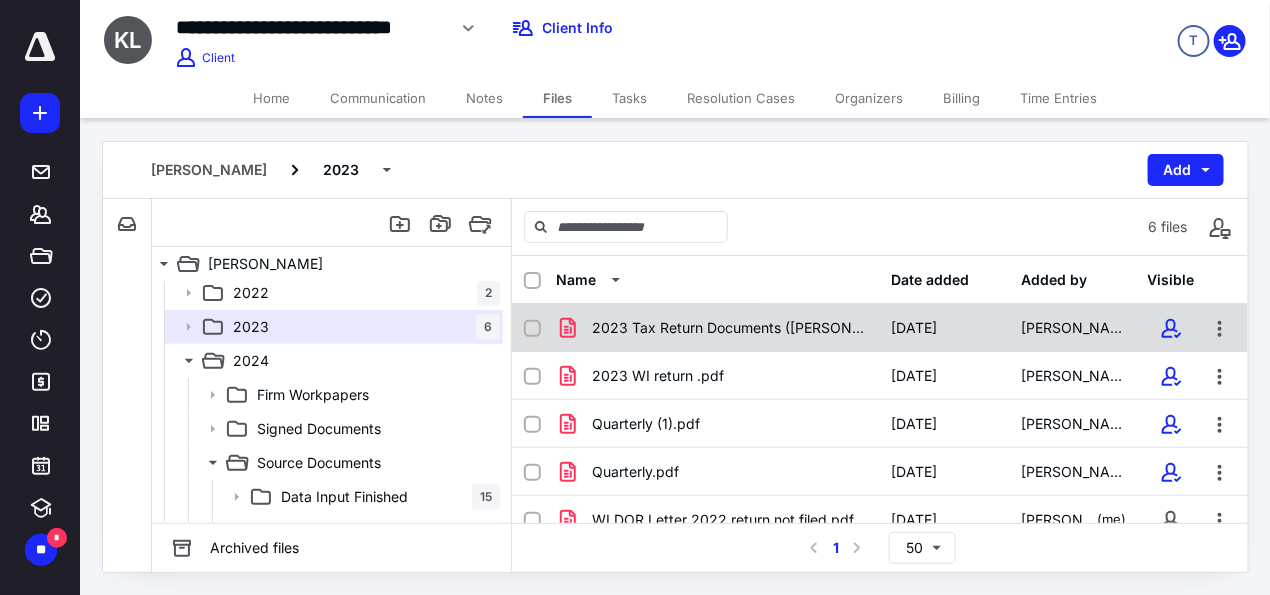 click on "2023 Tax Return Documents ([PERSON_NAME] S and) (1).pdf" at bounding box center [718, 328] 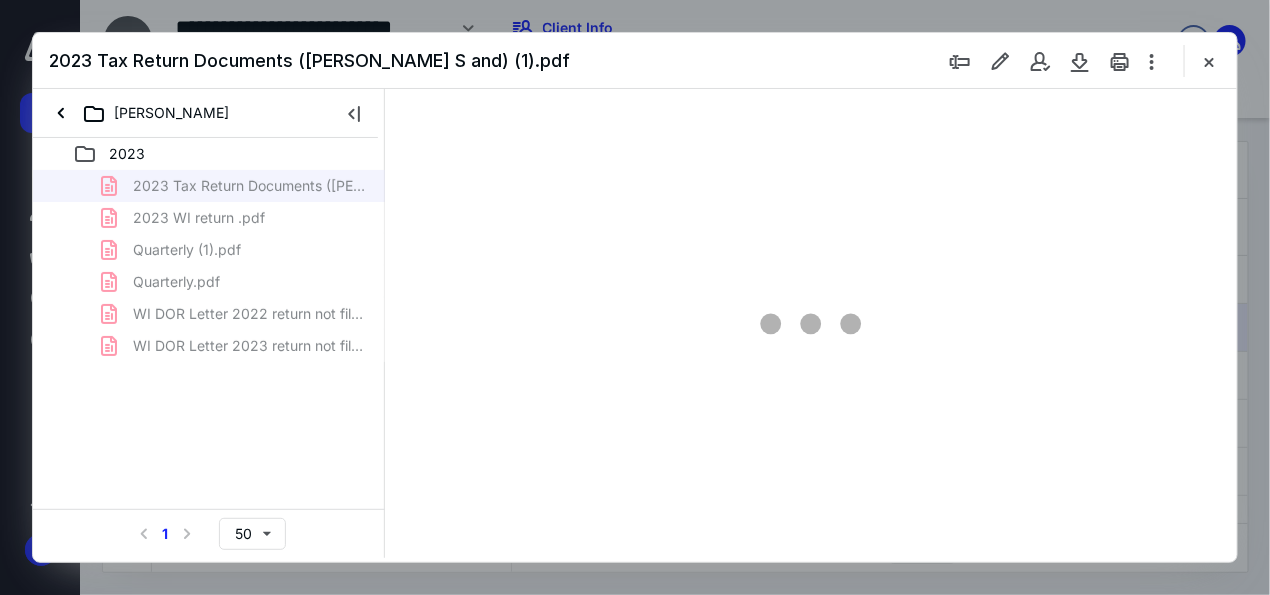 scroll, scrollTop: 0, scrollLeft: 0, axis: both 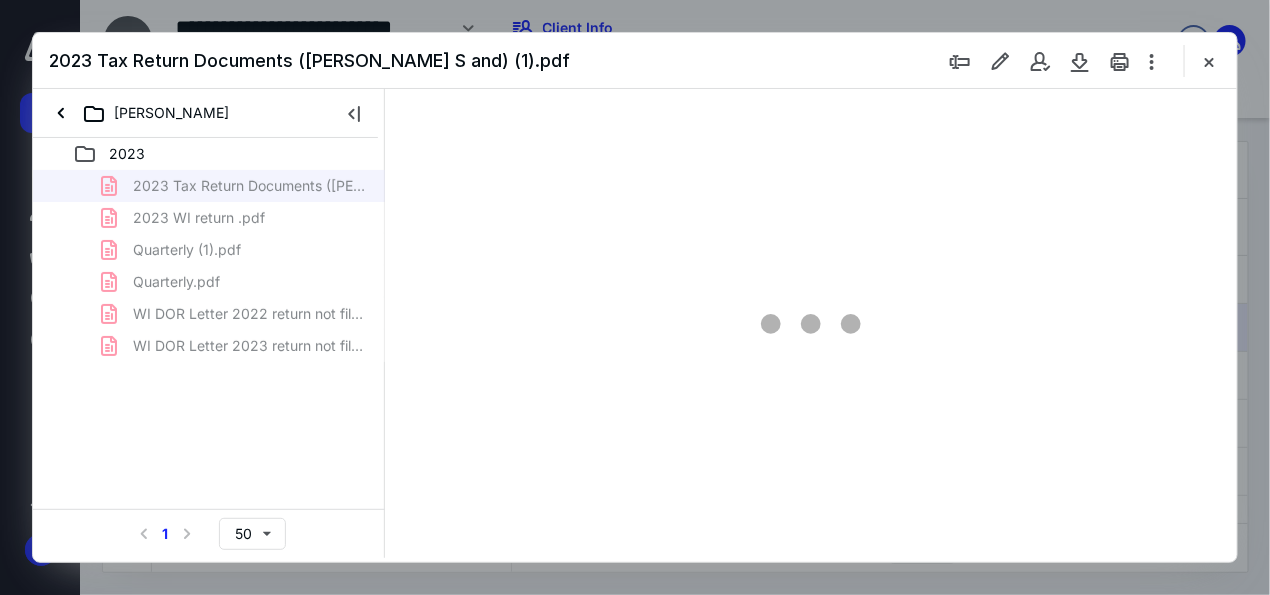 type on "136" 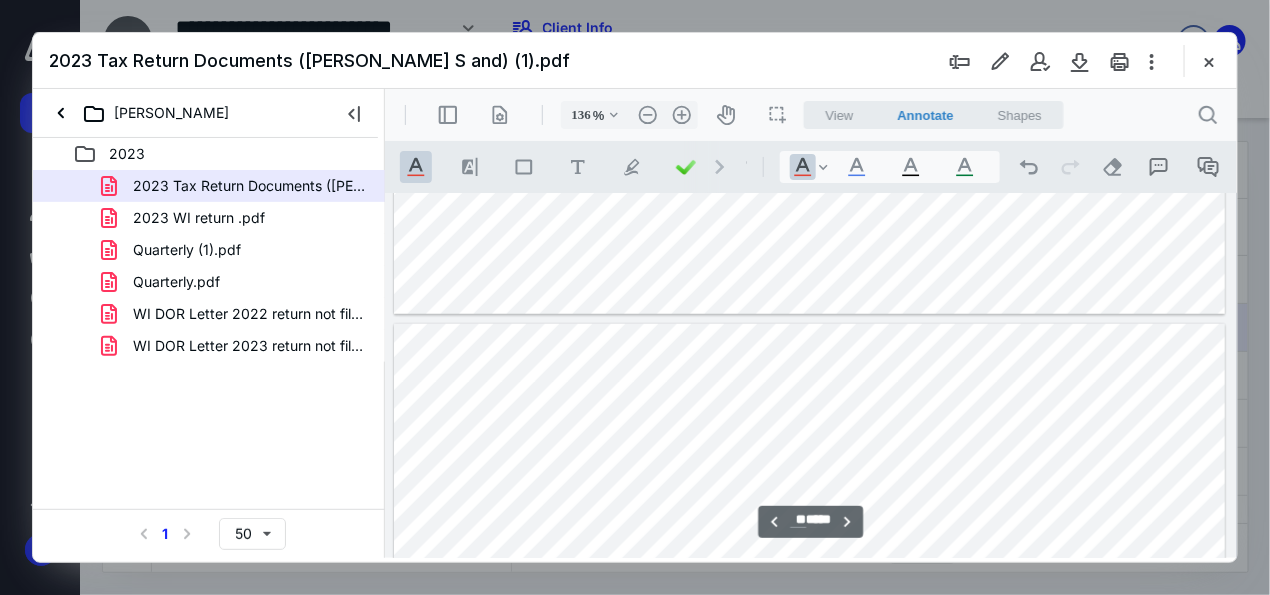 scroll, scrollTop: 10859, scrollLeft: 0, axis: vertical 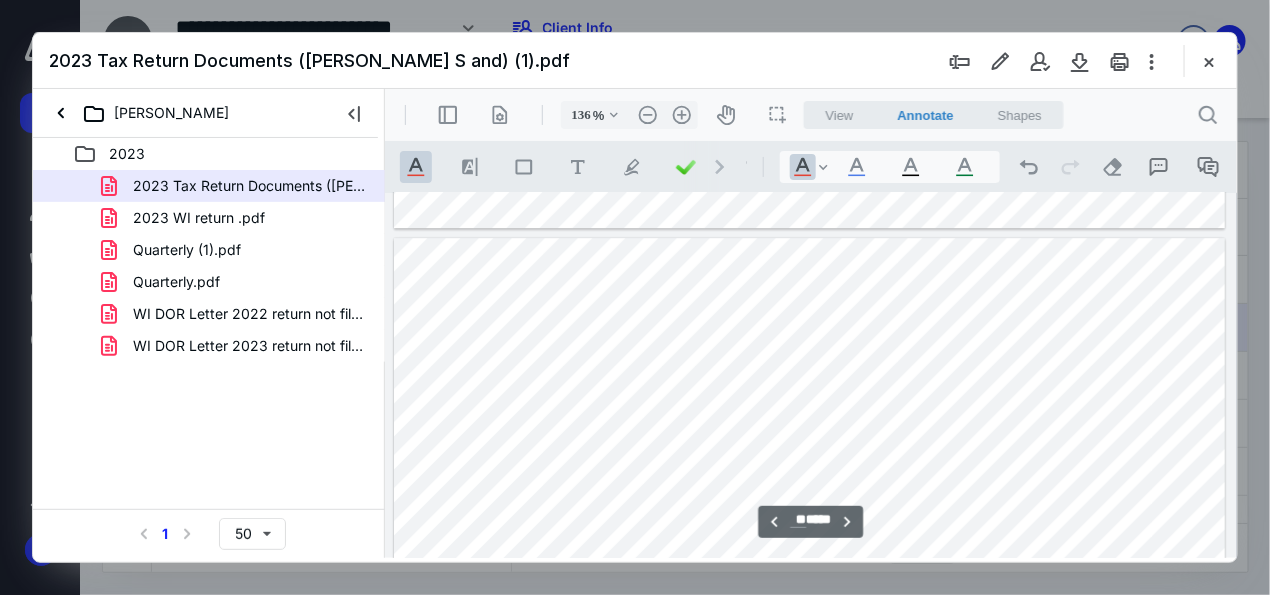 type on "*" 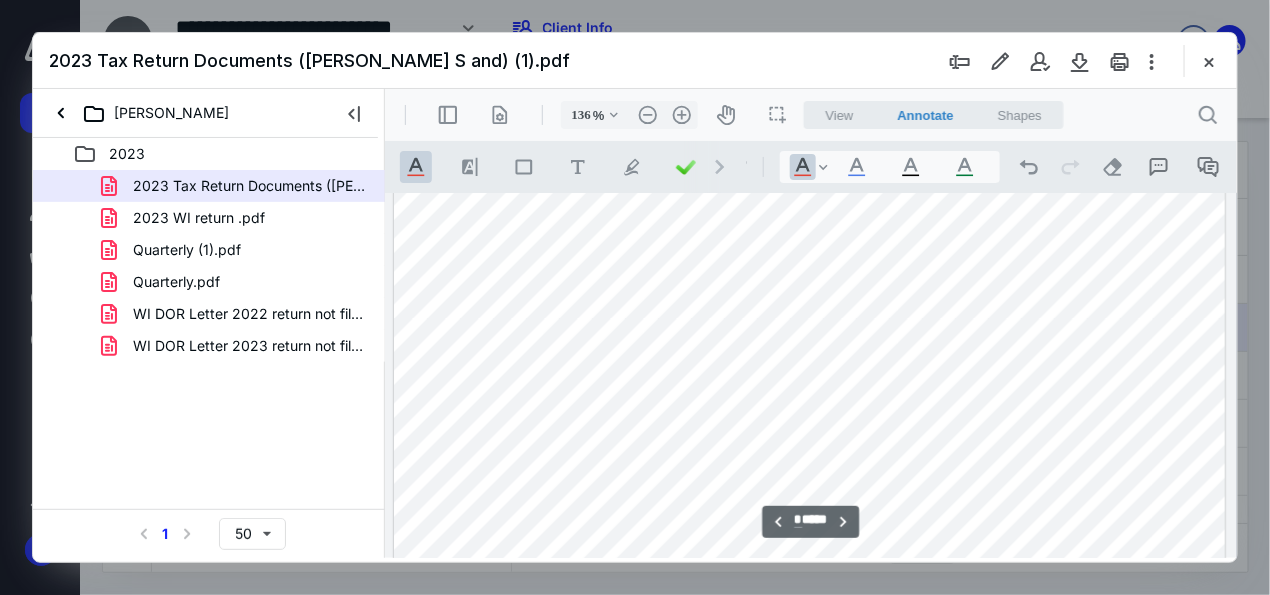 scroll, scrollTop: 8734, scrollLeft: 0, axis: vertical 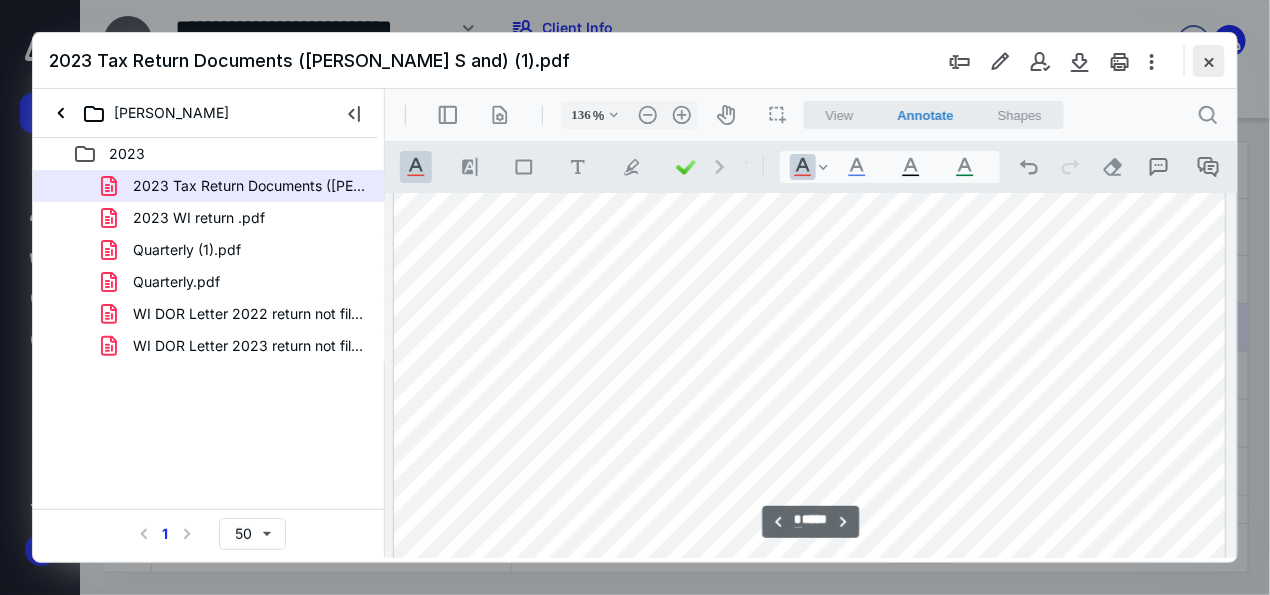 click at bounding box center (1209, 61) 